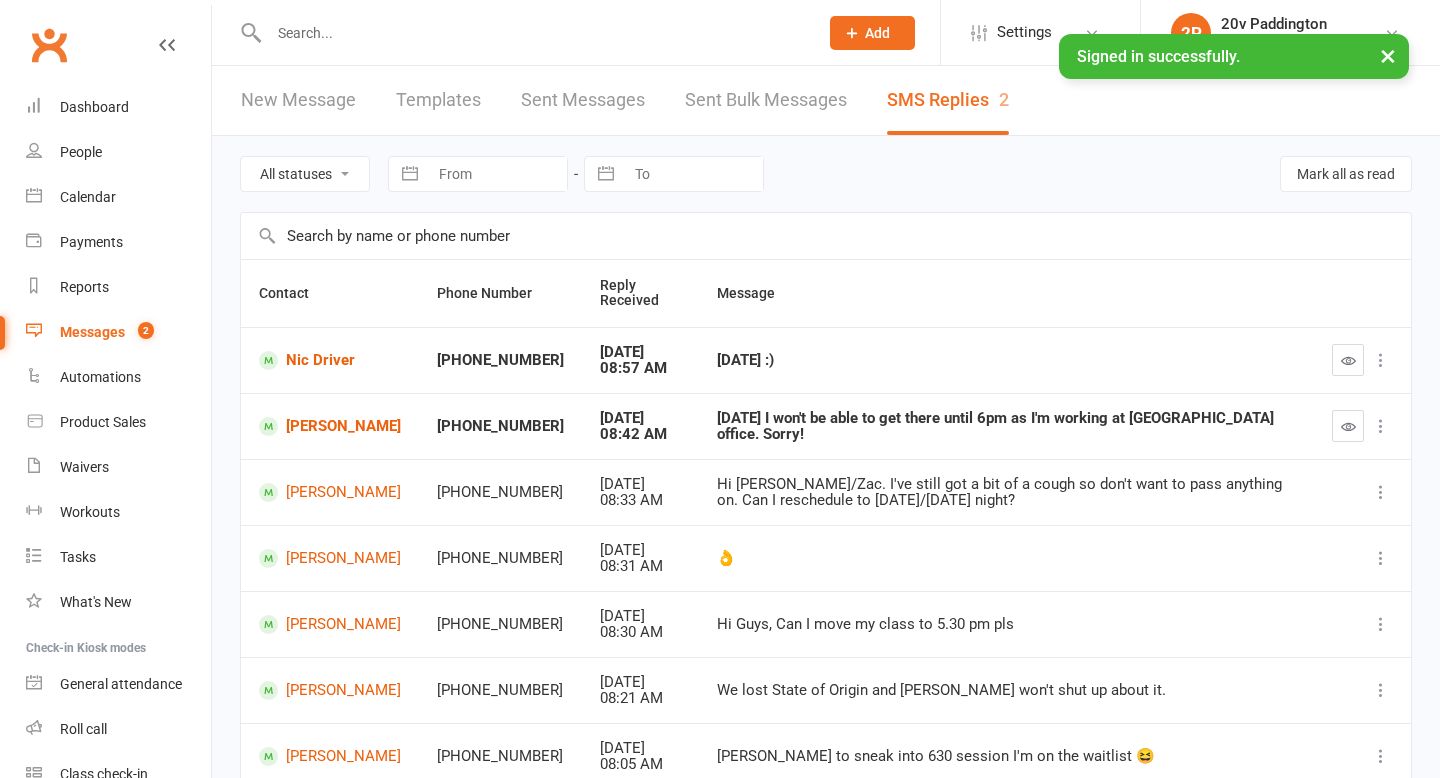 scroll, scrollTop: 0, scrollLeft: 0, axis: both 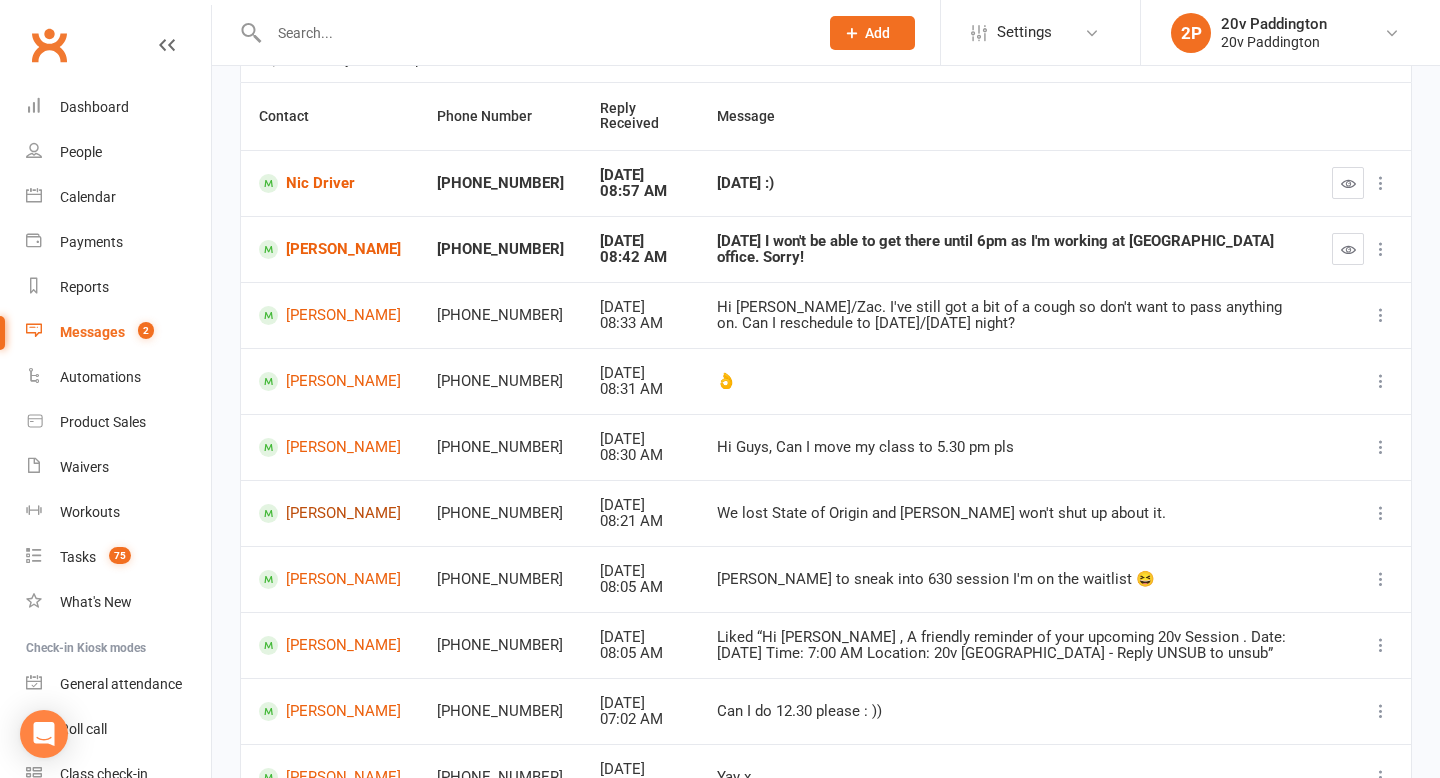 click on "[PERSON_NAME]" at bounding box center (330, 513) 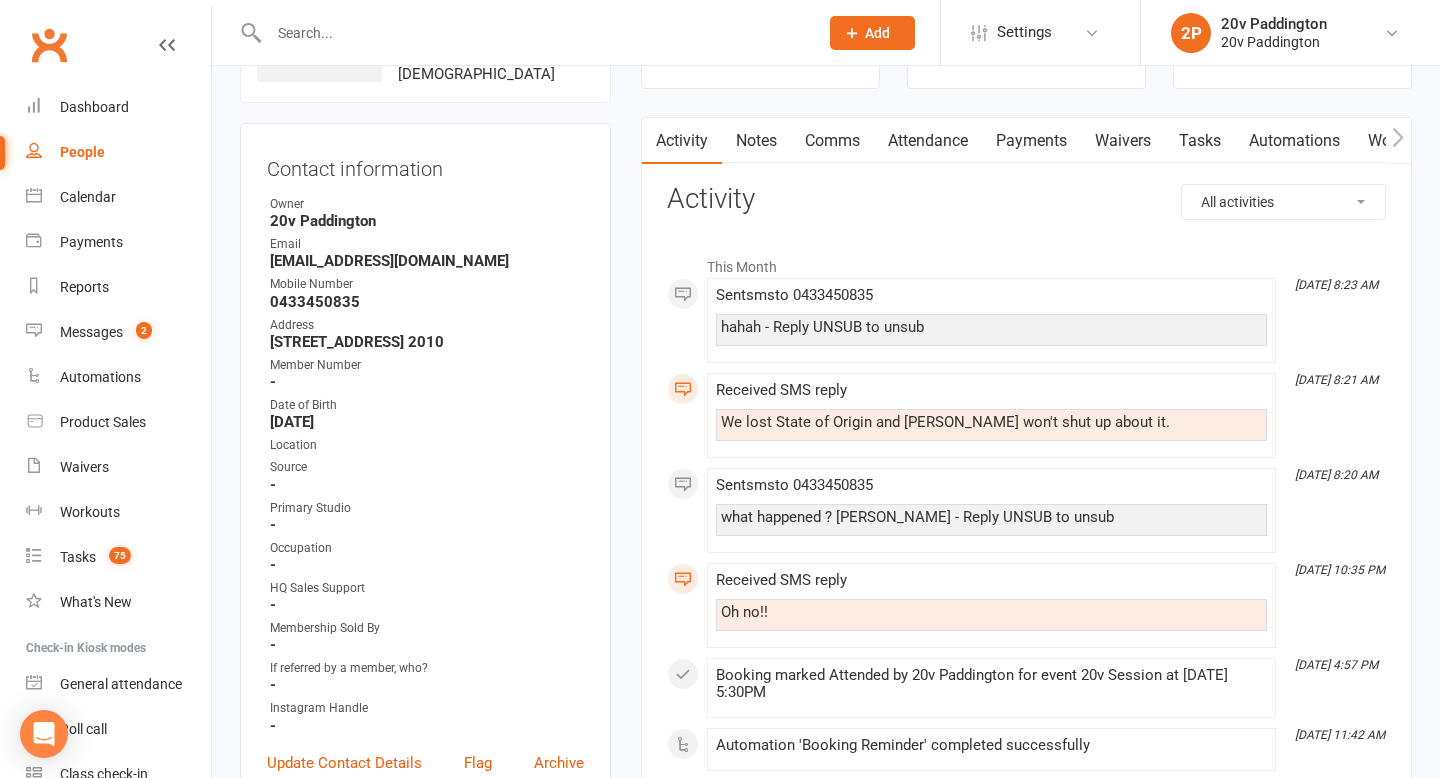scroll, scrollTop: 161, scrollLeft: 0, axis: vertical 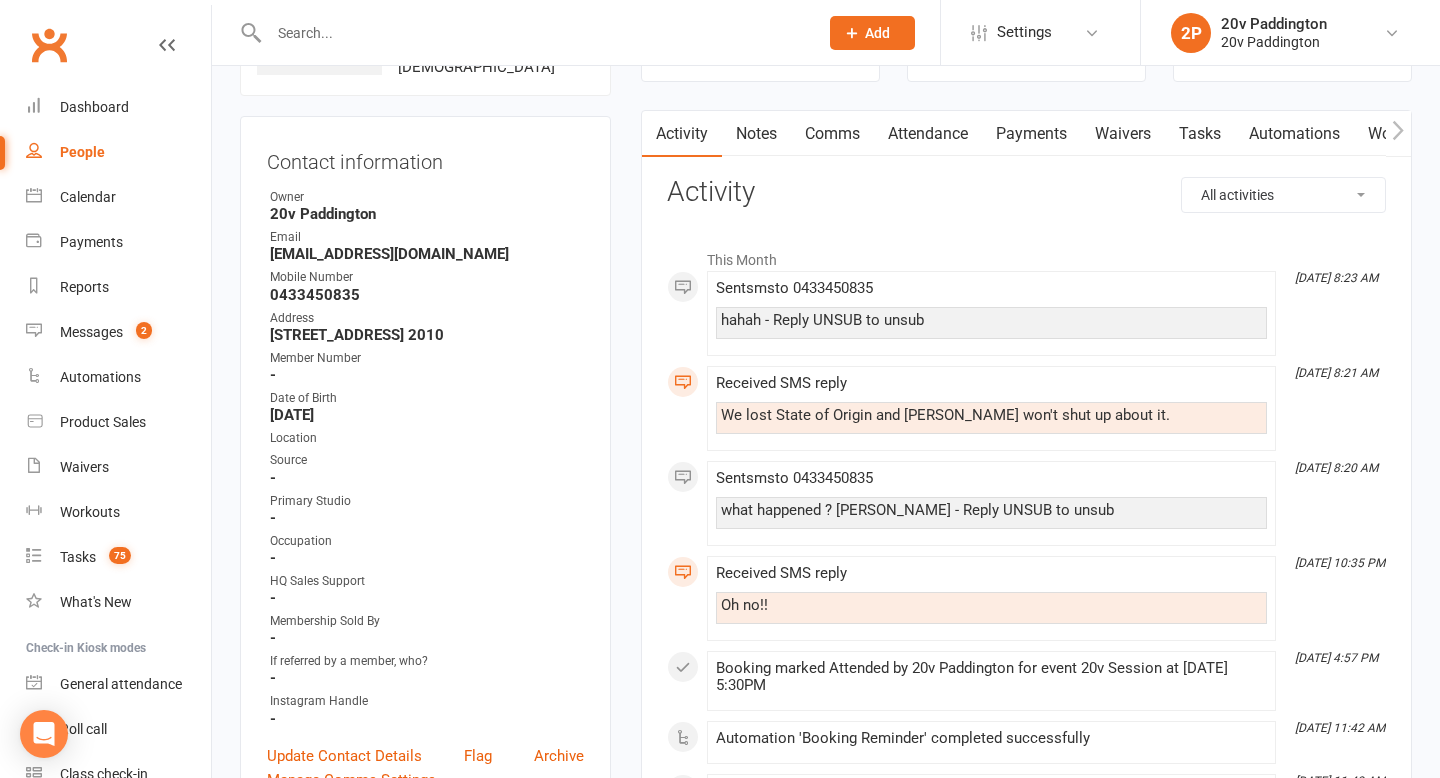 click on "what happened ? [PERSON_NAME] - Reply UNSUB to unsub" at bounding box center [991, 510] 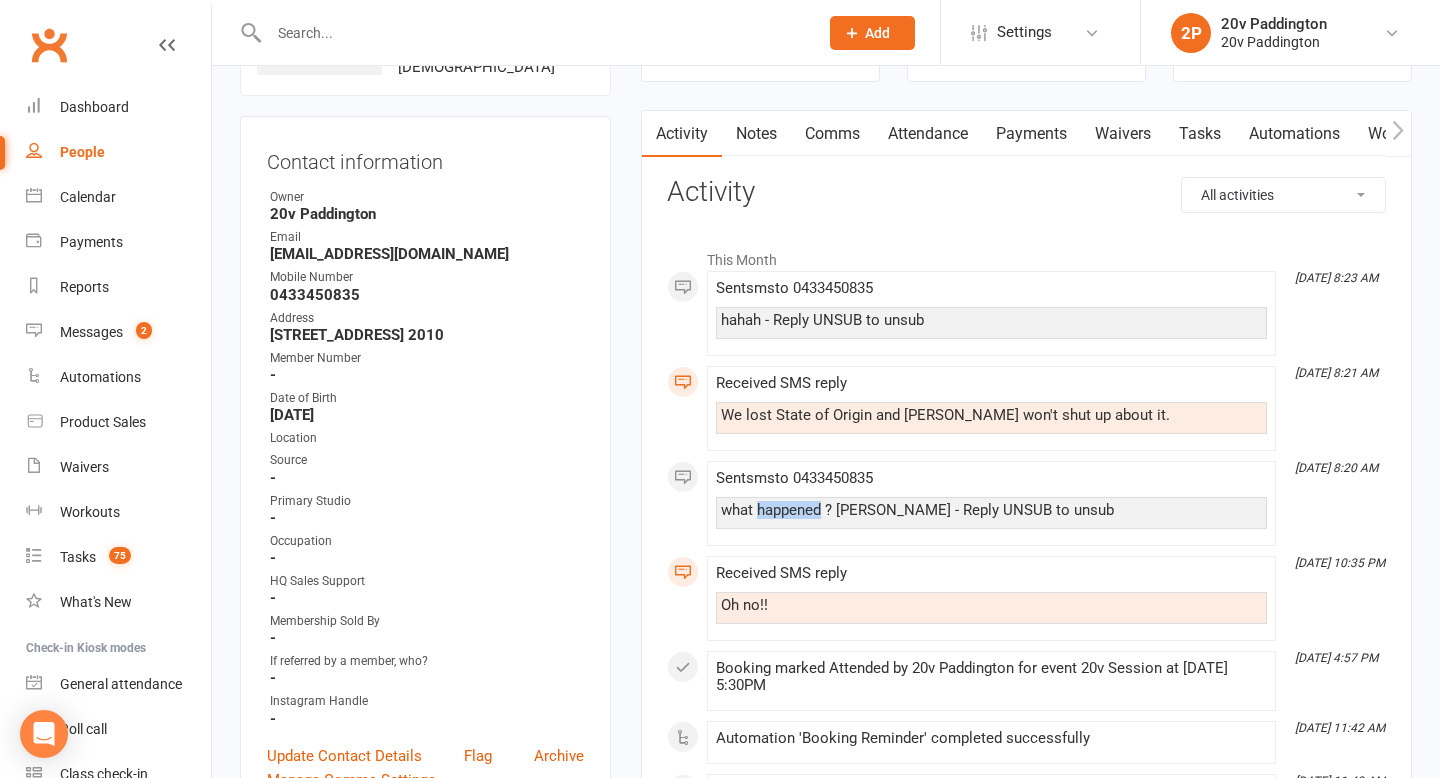click on "what happened ? [PERSON_NAME] - Reply UNSUB to unsub" at bounding box center (991, 510) 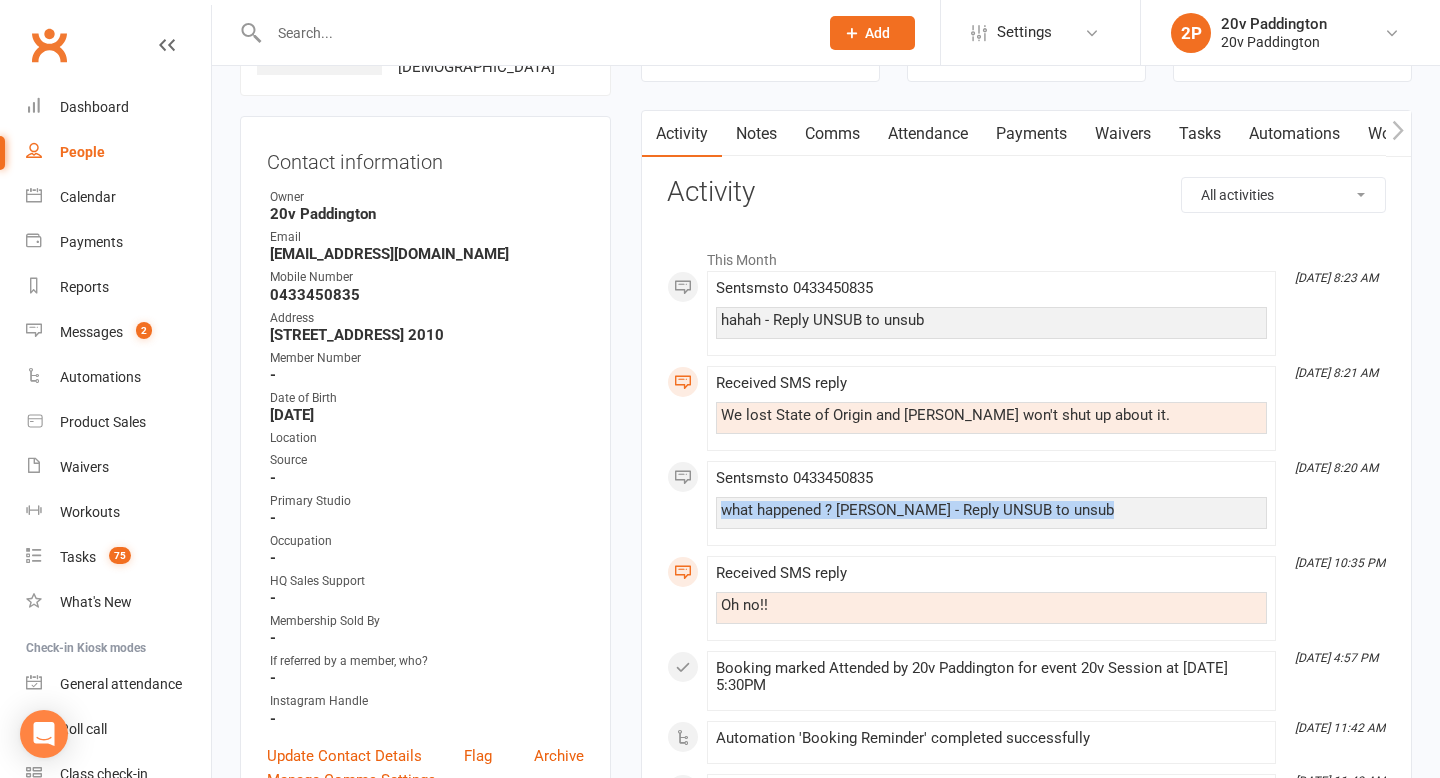 click on "what happened ? [PERSON_NAME] - Reply UNSUB to unsub" at bounding box center [991, 510] 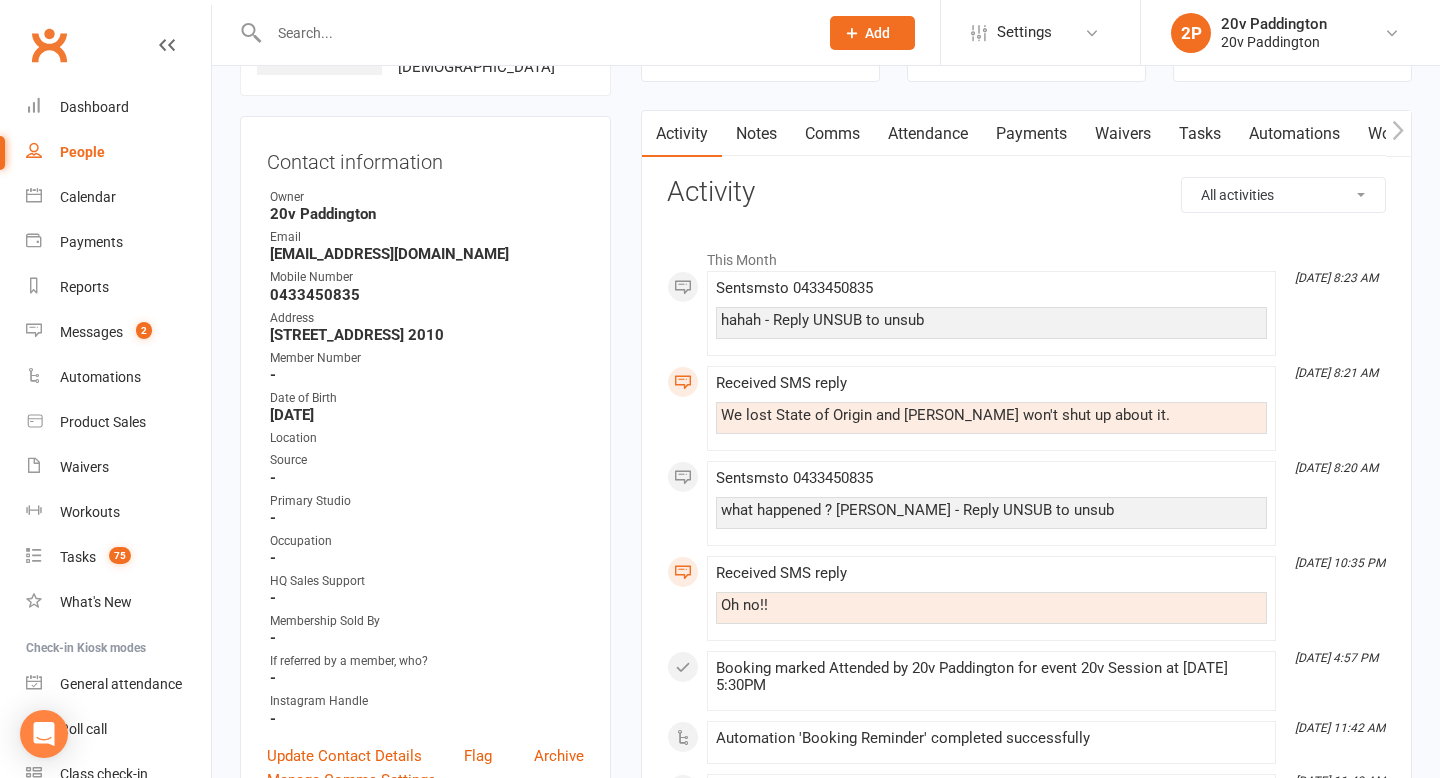click on "We lost State of Origin and [PERSON_NAME] won't shut up about it." at bounding box center [991, 418] 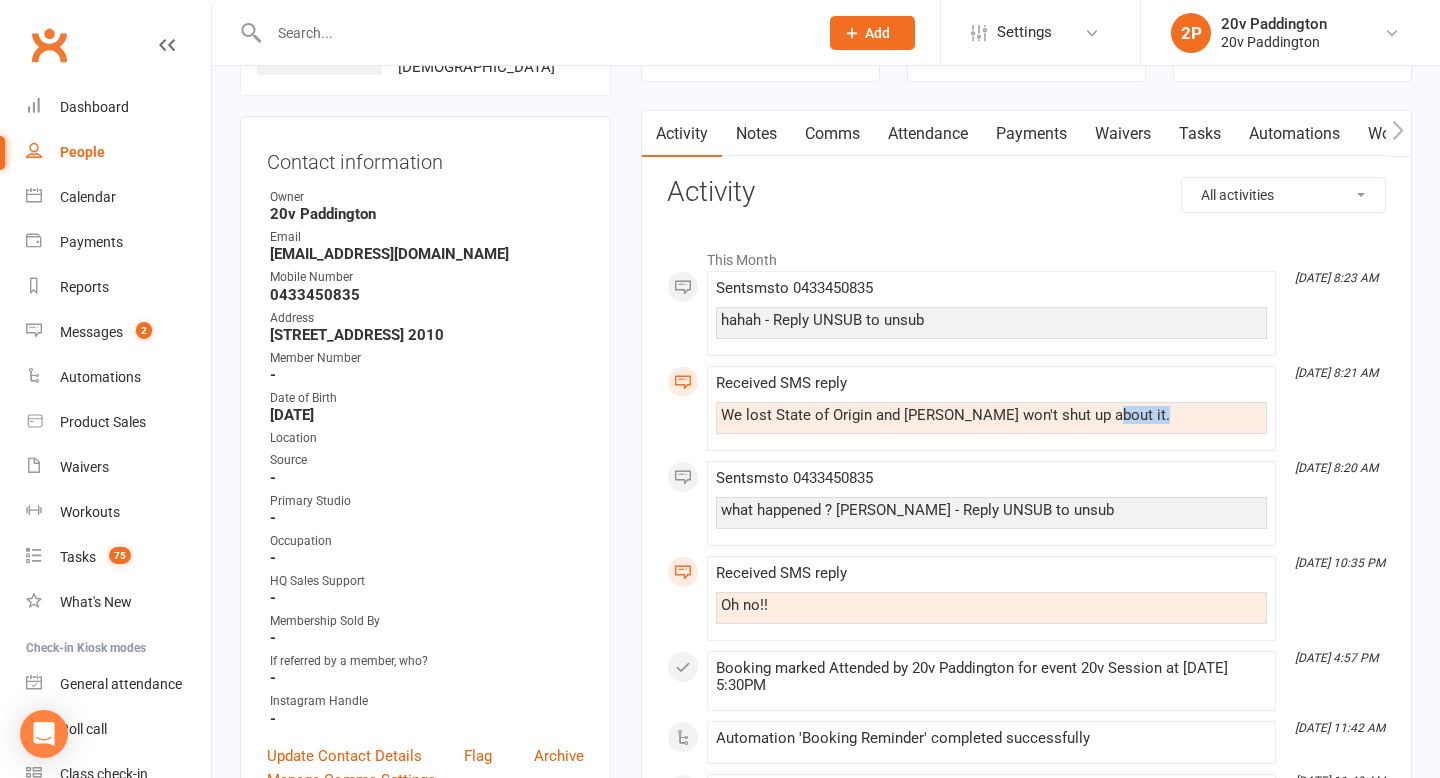 click on "We lost State of Origin and [PERSON_NAME] won't shut up about it." at bounding box center (991, 418) 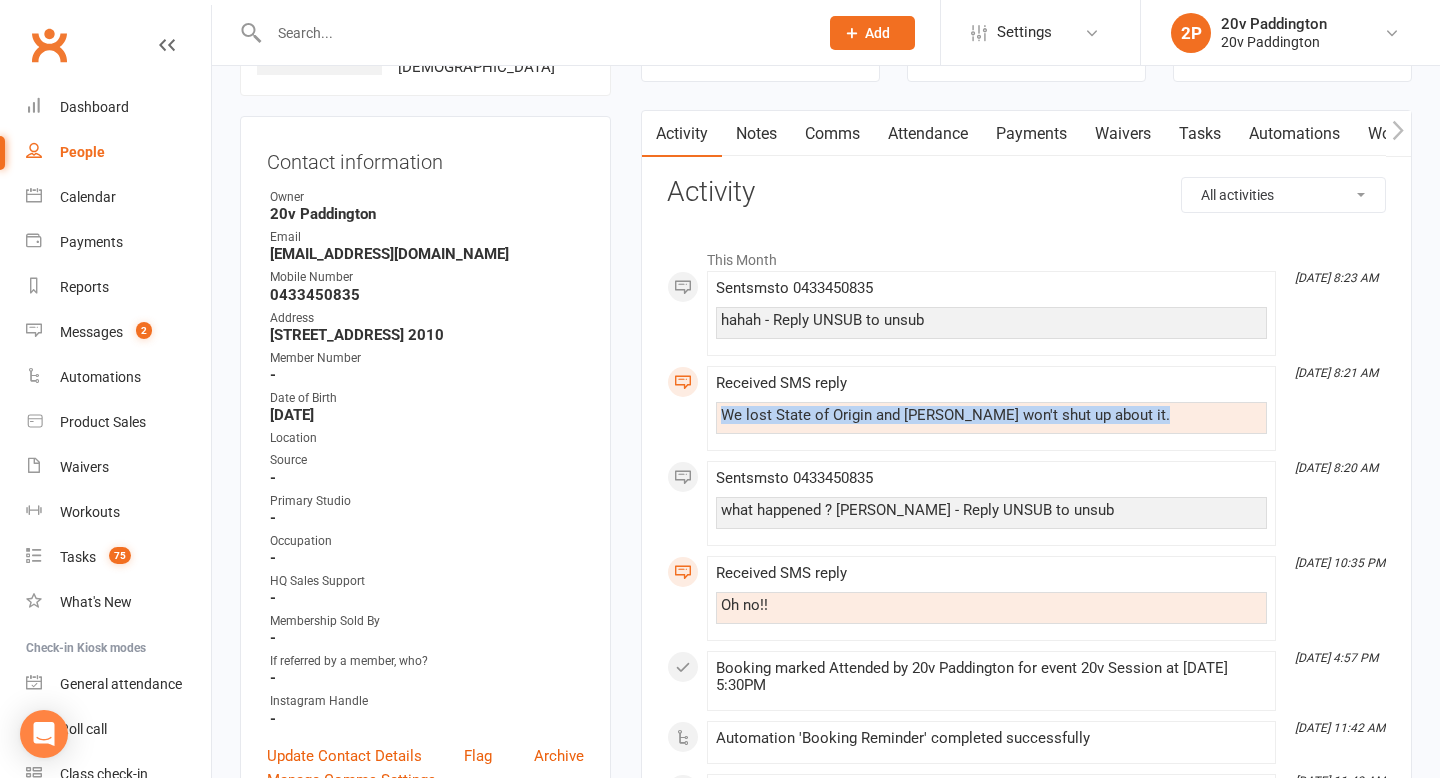 click on "We lost State of Origin and [PERSON_NAME] won't shut up about it." at bounding box center (991, 418) 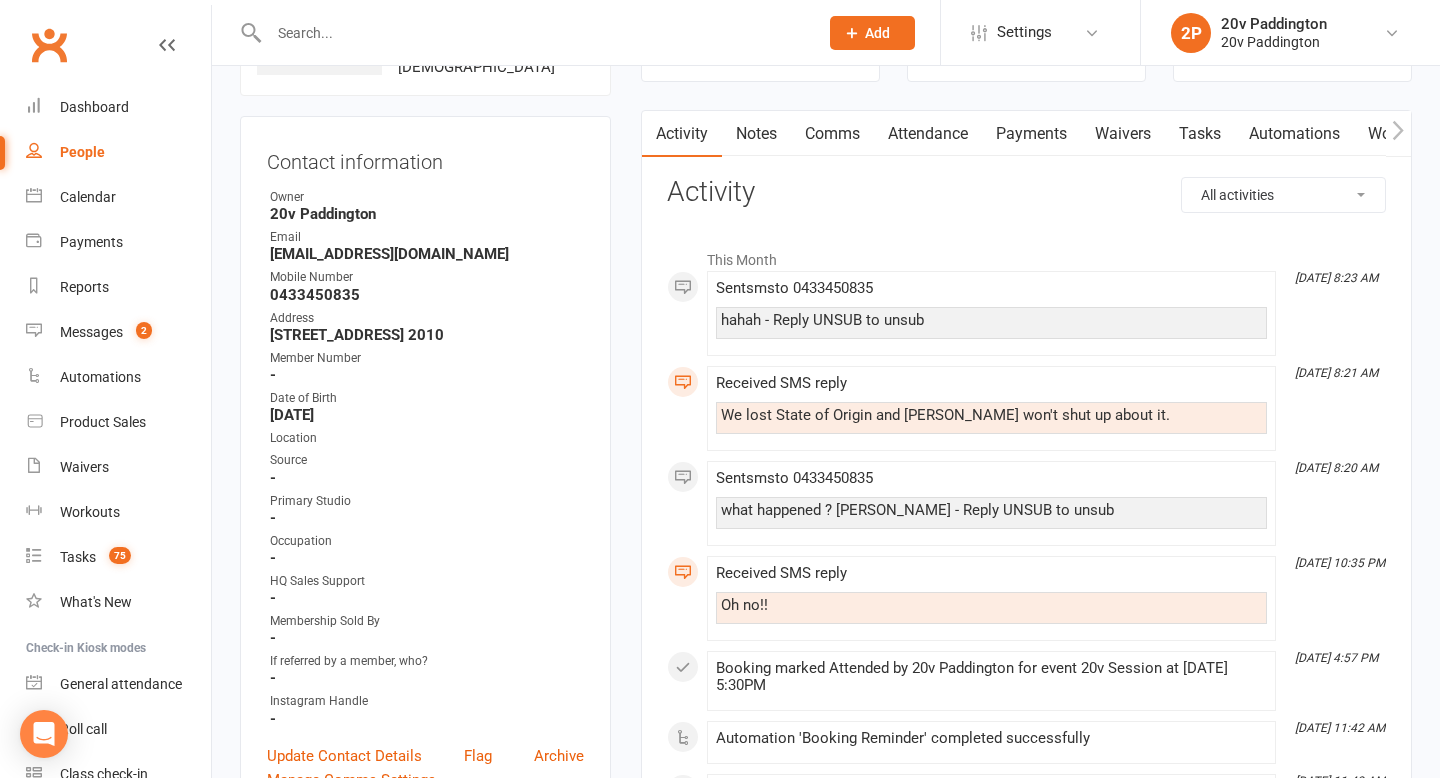scroll, scrollTop: 0, scrollLeft: 0, axis: both 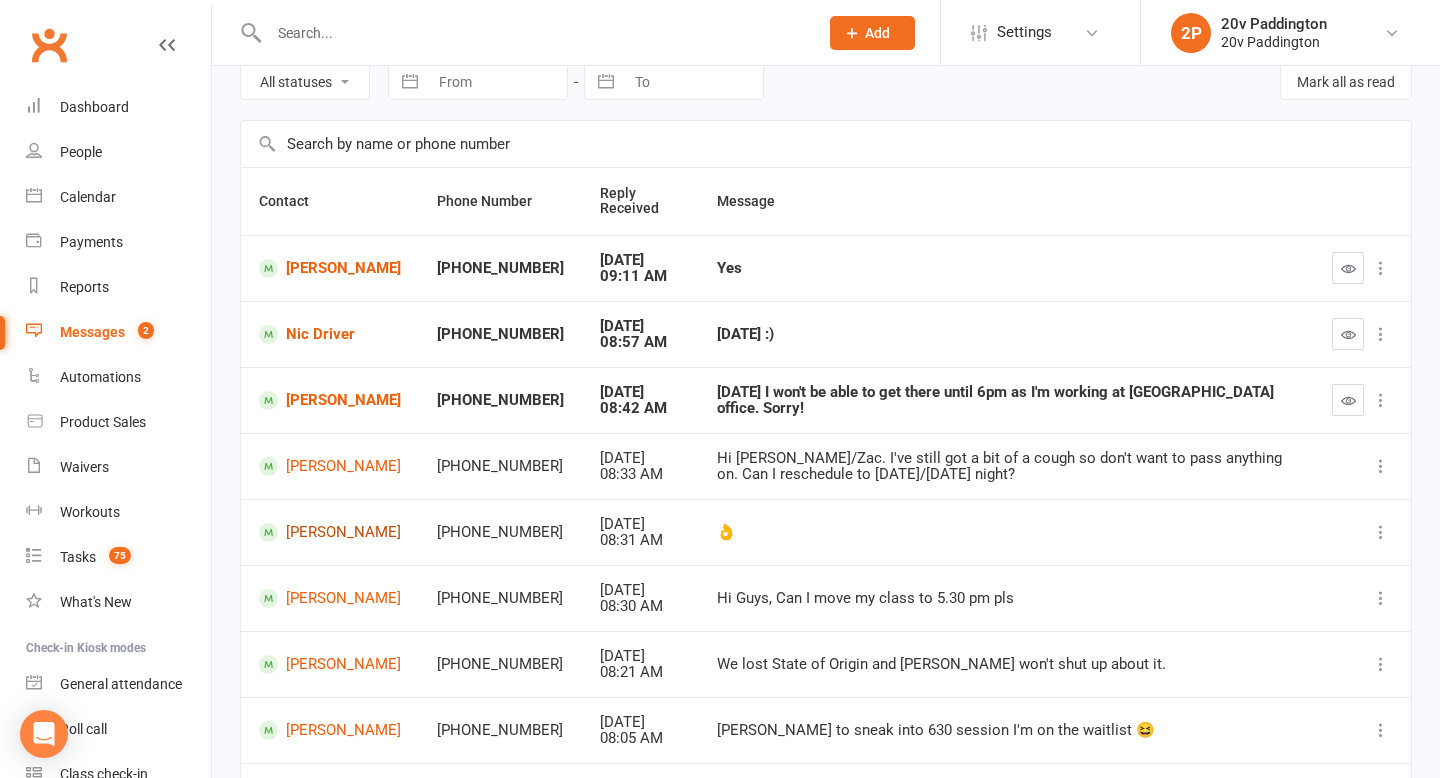 click on "[PERSON_NAME]" at bounding box center (330, 532) 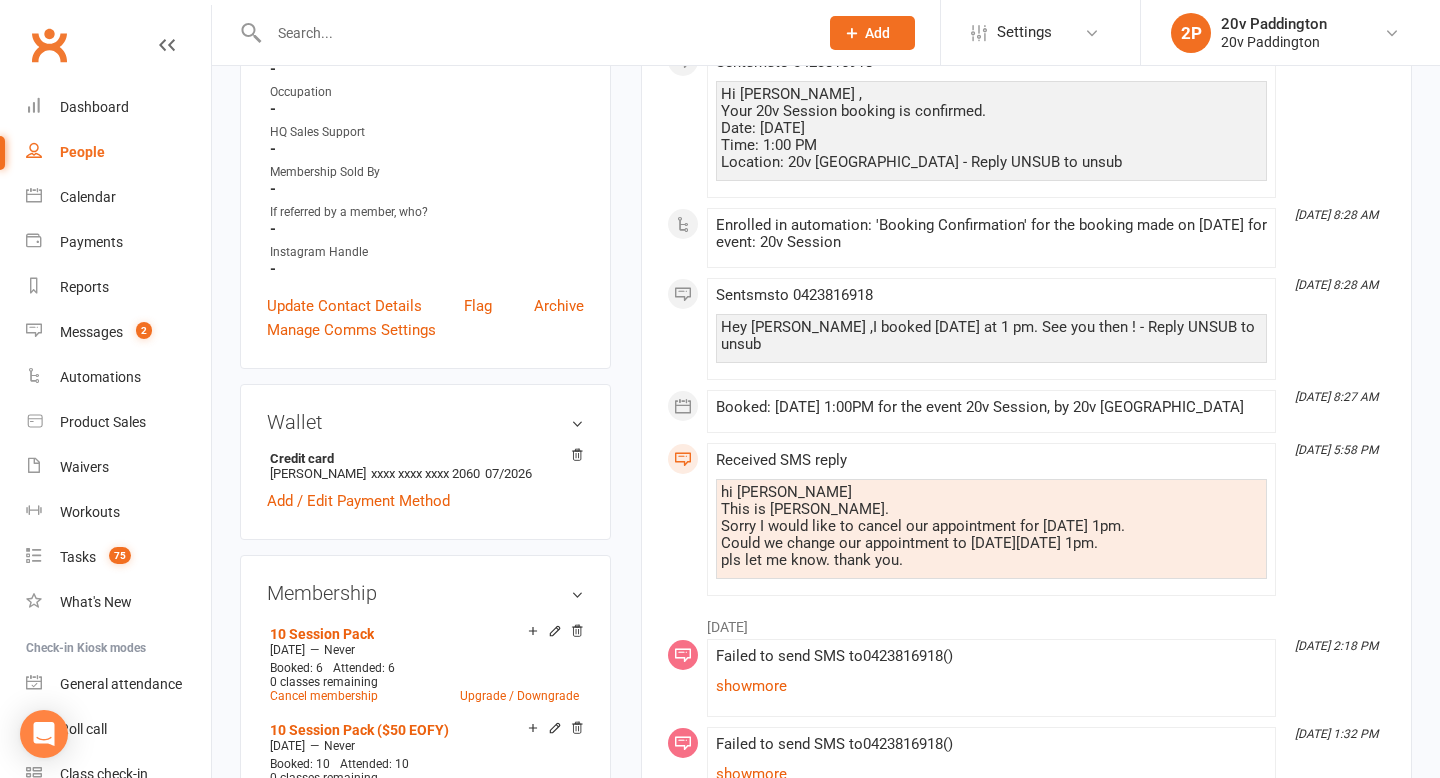 scroll, scrollTop: 659, scrollLeft: 0, axis: vertical 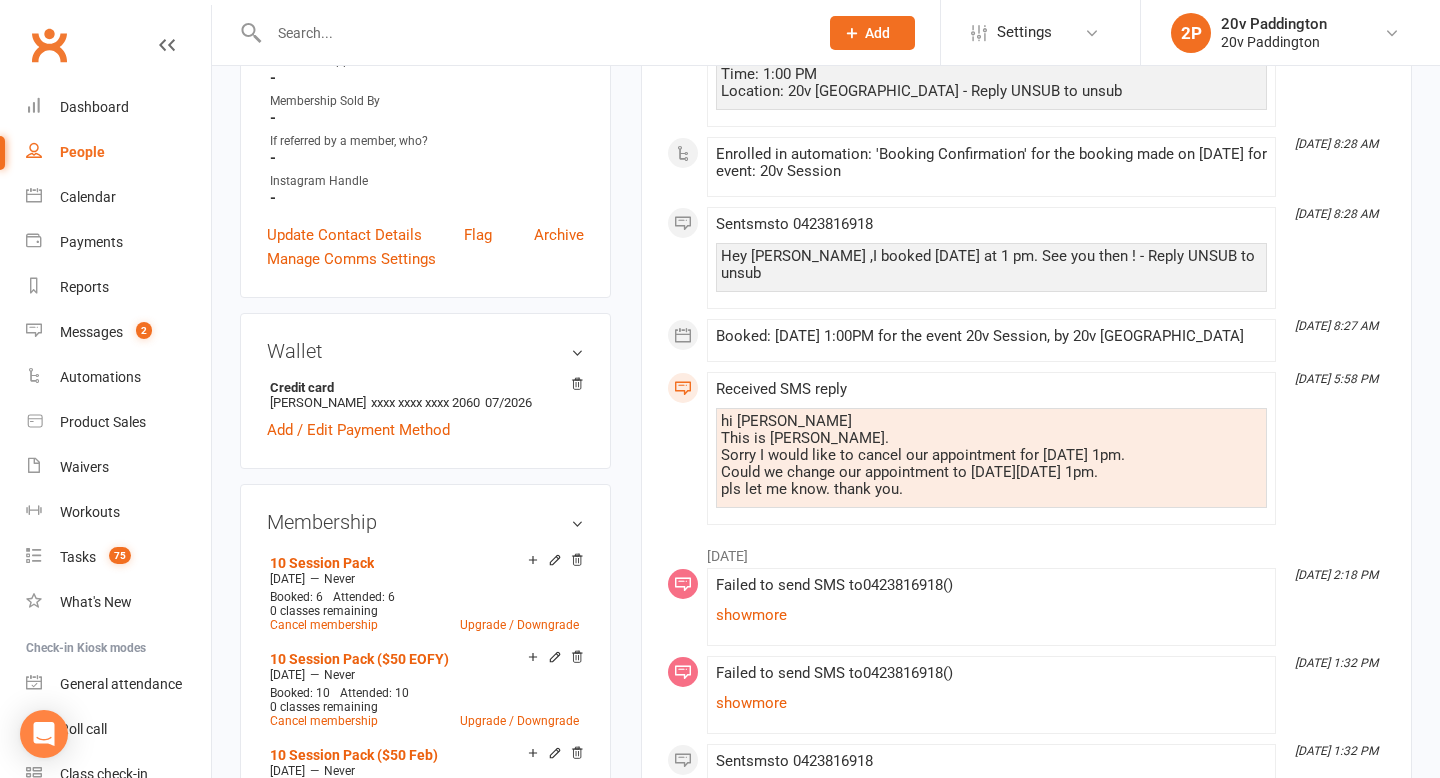 click on "show  more" at bounding box center [991, 615] 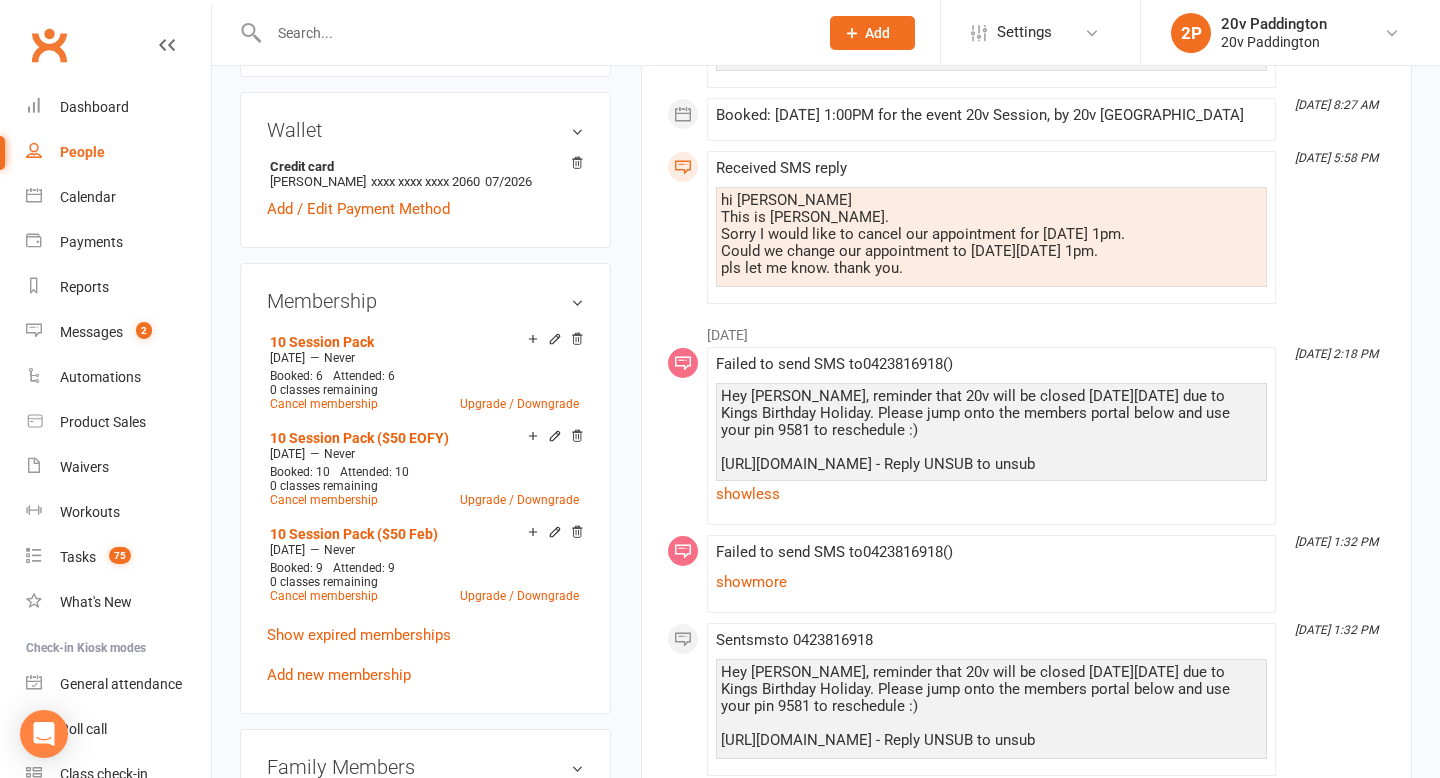scroll, scrollTop: 973, scrollLeft: 0, axis: vertical 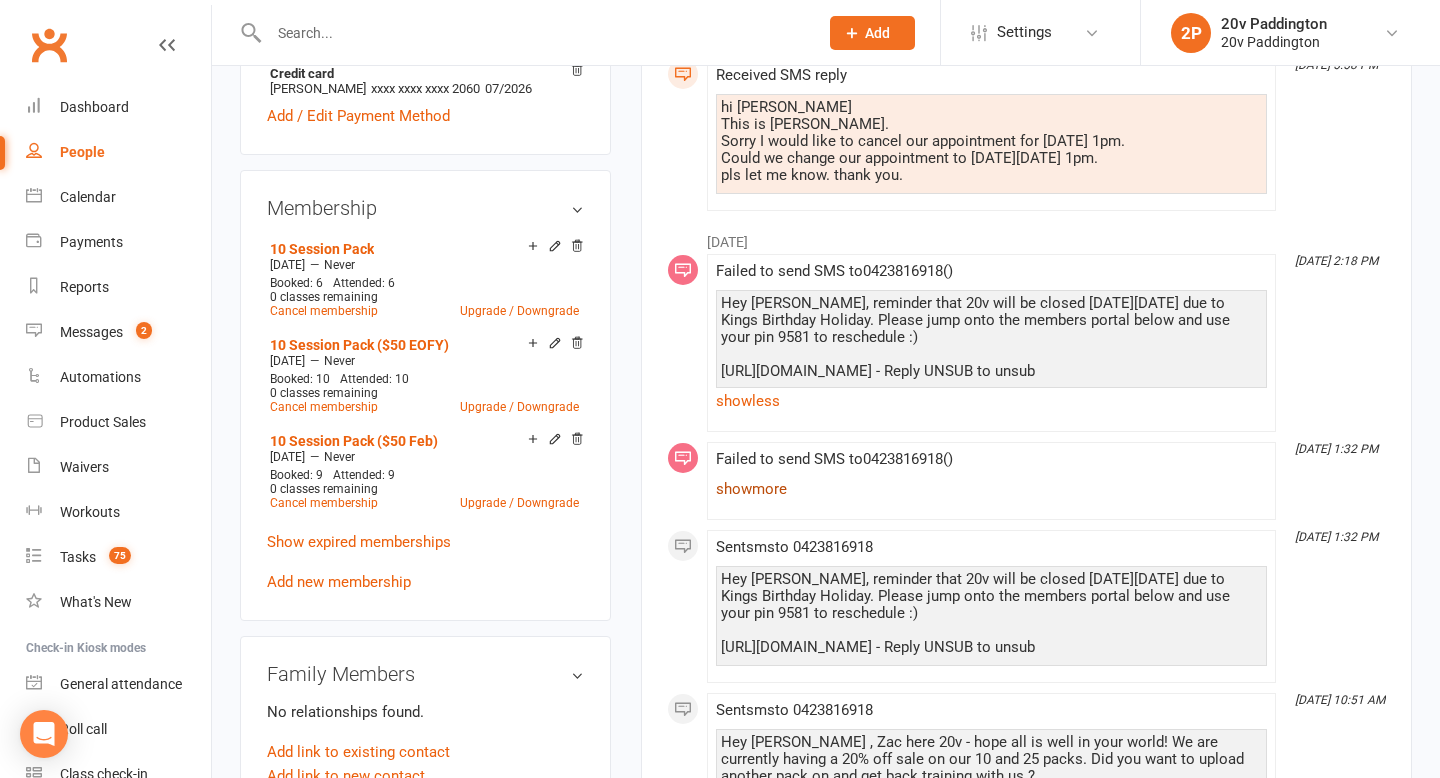 click on "show  more" at bounding box center (991, 489) 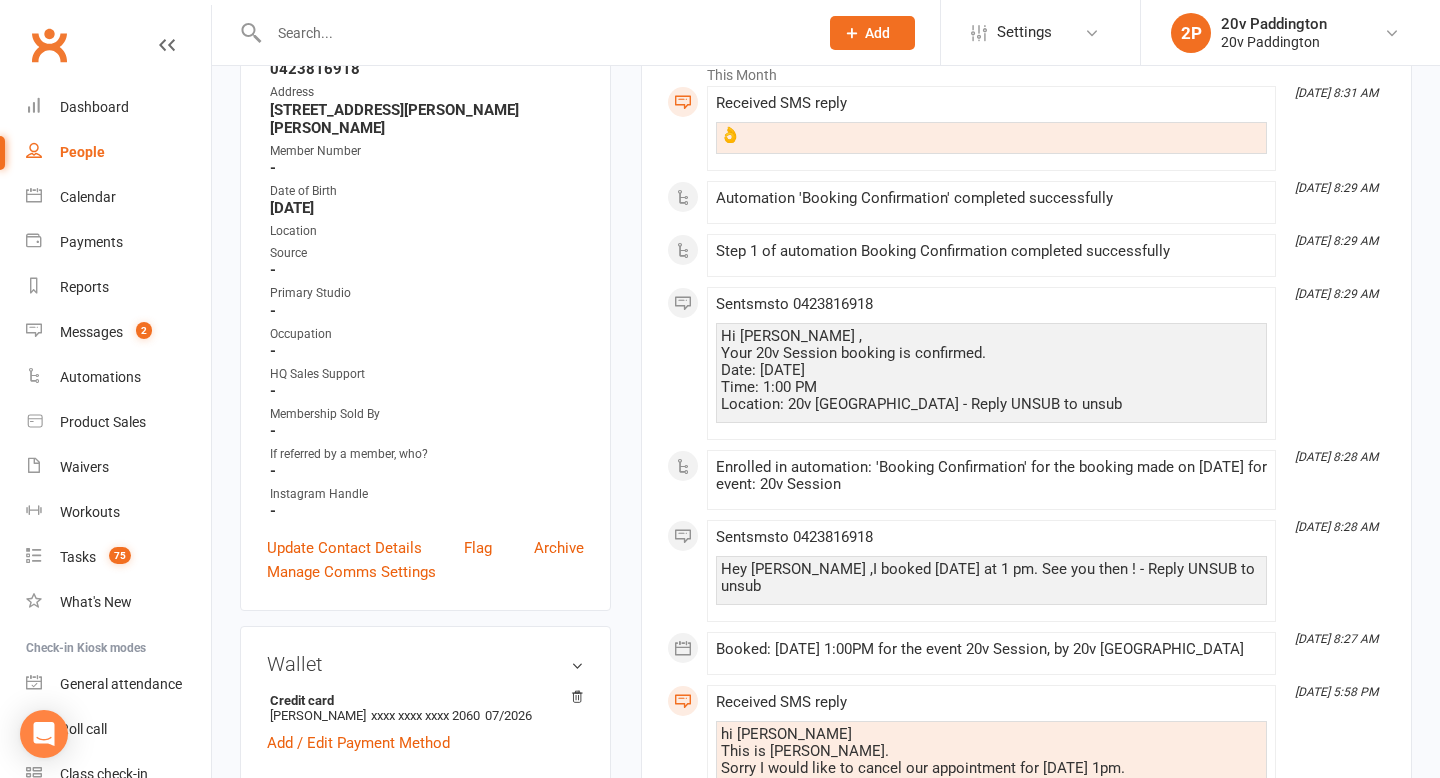 scroll, scrollTop: 0, scrollLeft: 0, axis: both 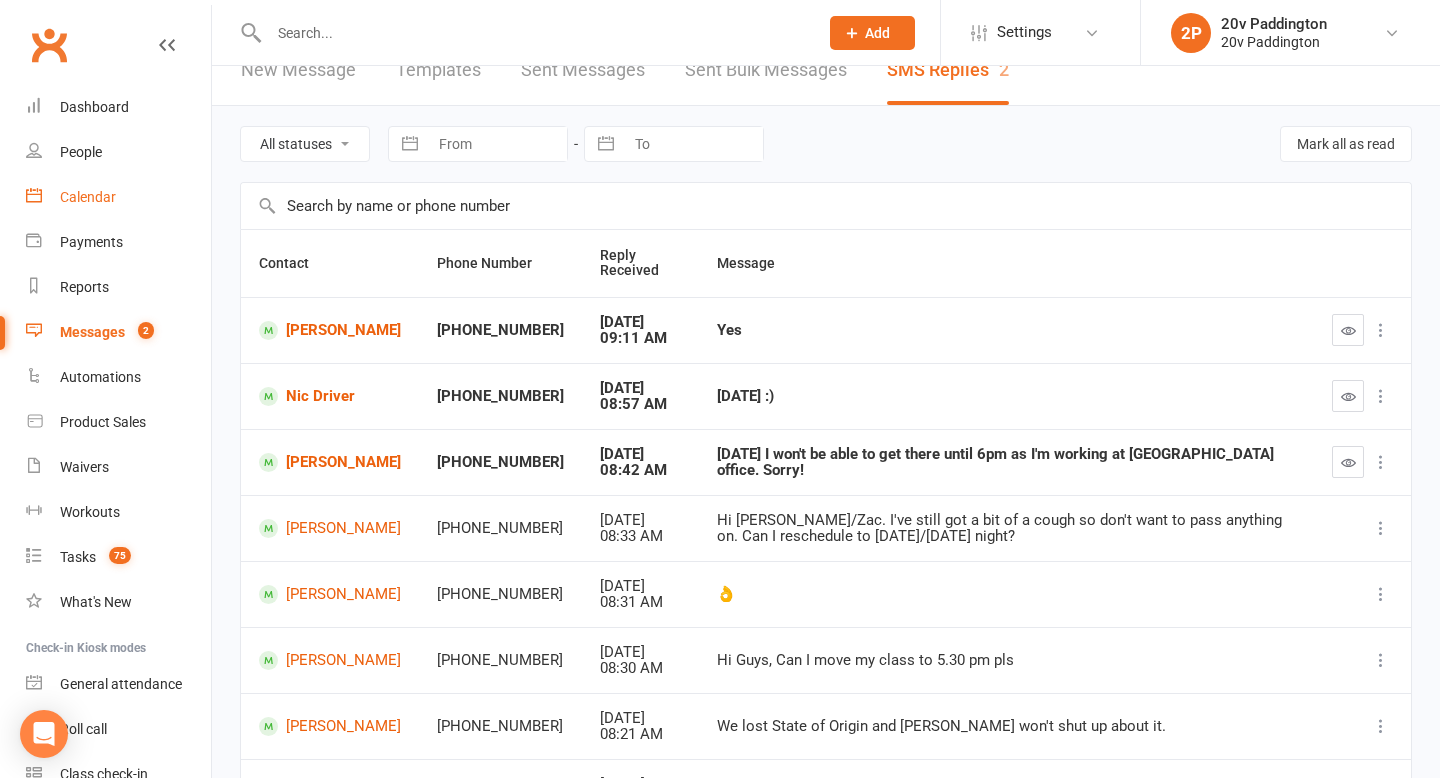 click on "Calendar" at bounding box center [118, 197] 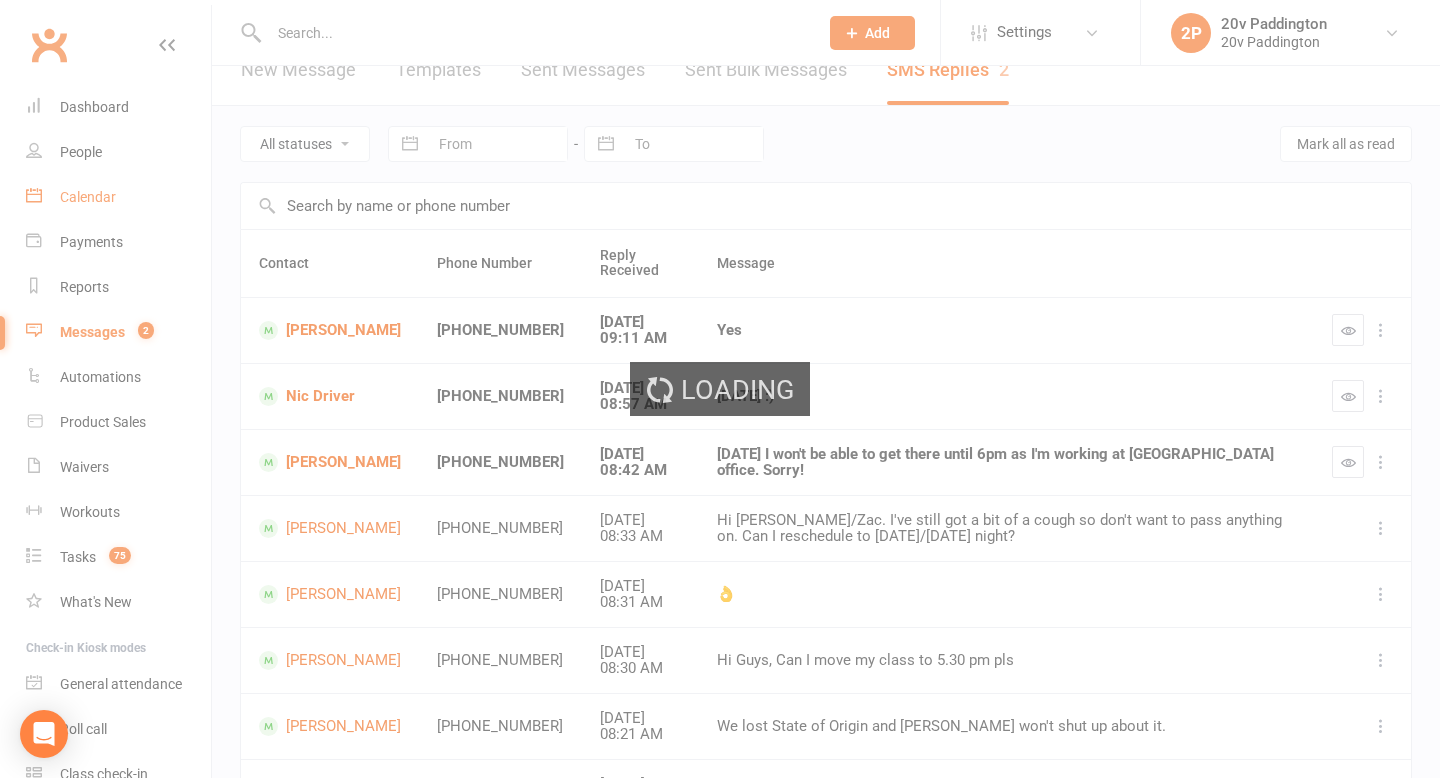 scroll, scrollTop: 0, scrollLeft: 0, axis: both 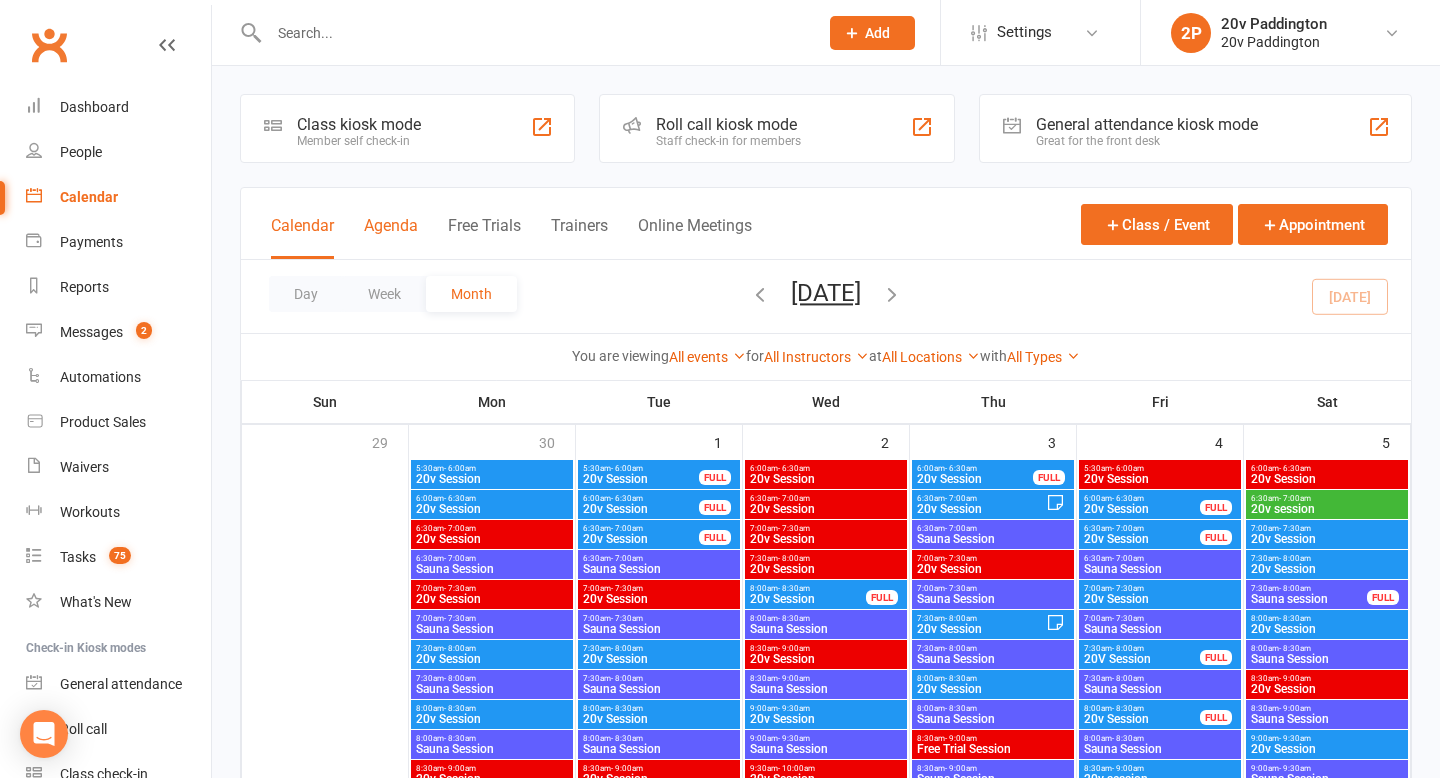 click on "Agenda" at bounding box center [391, 237] 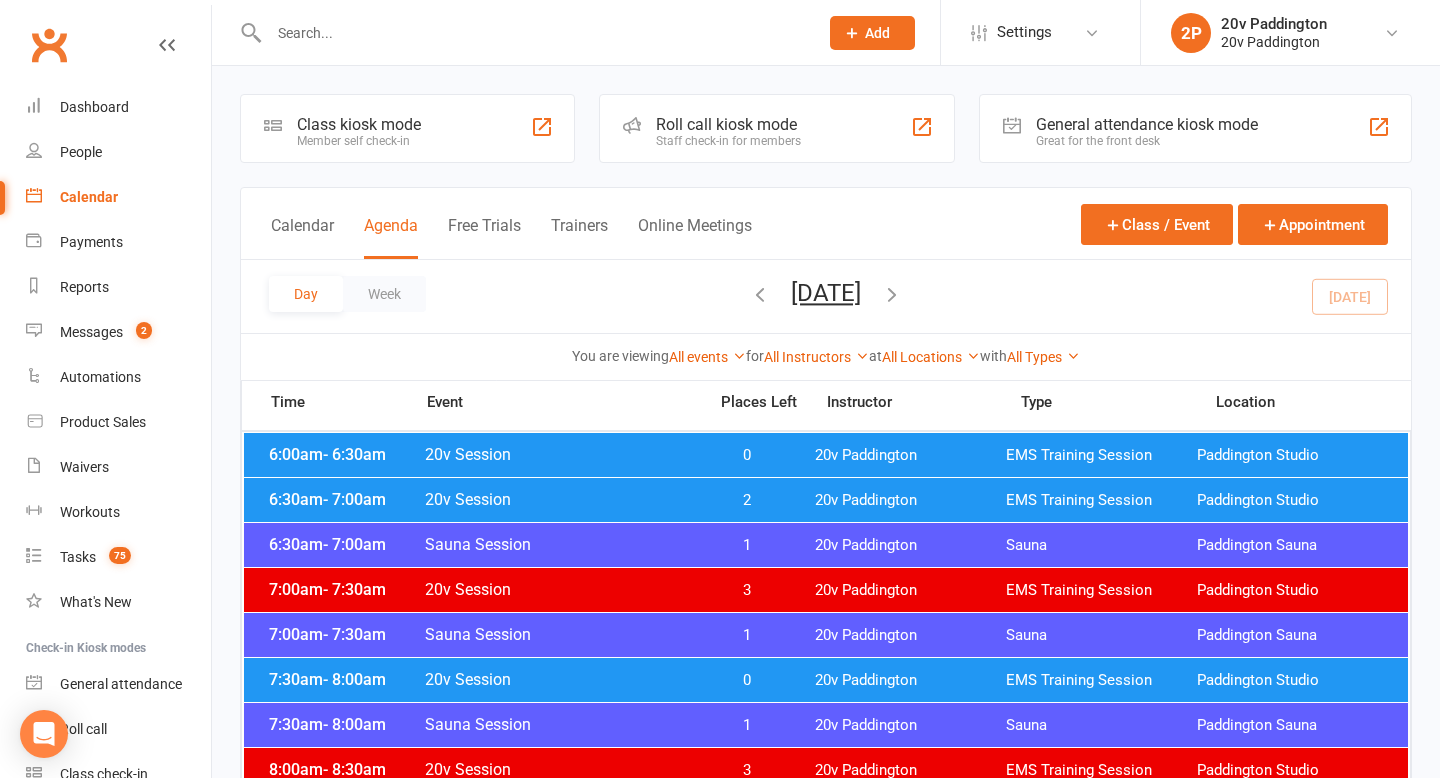 click on "20v Paddington" at bounding box center [910, 455] 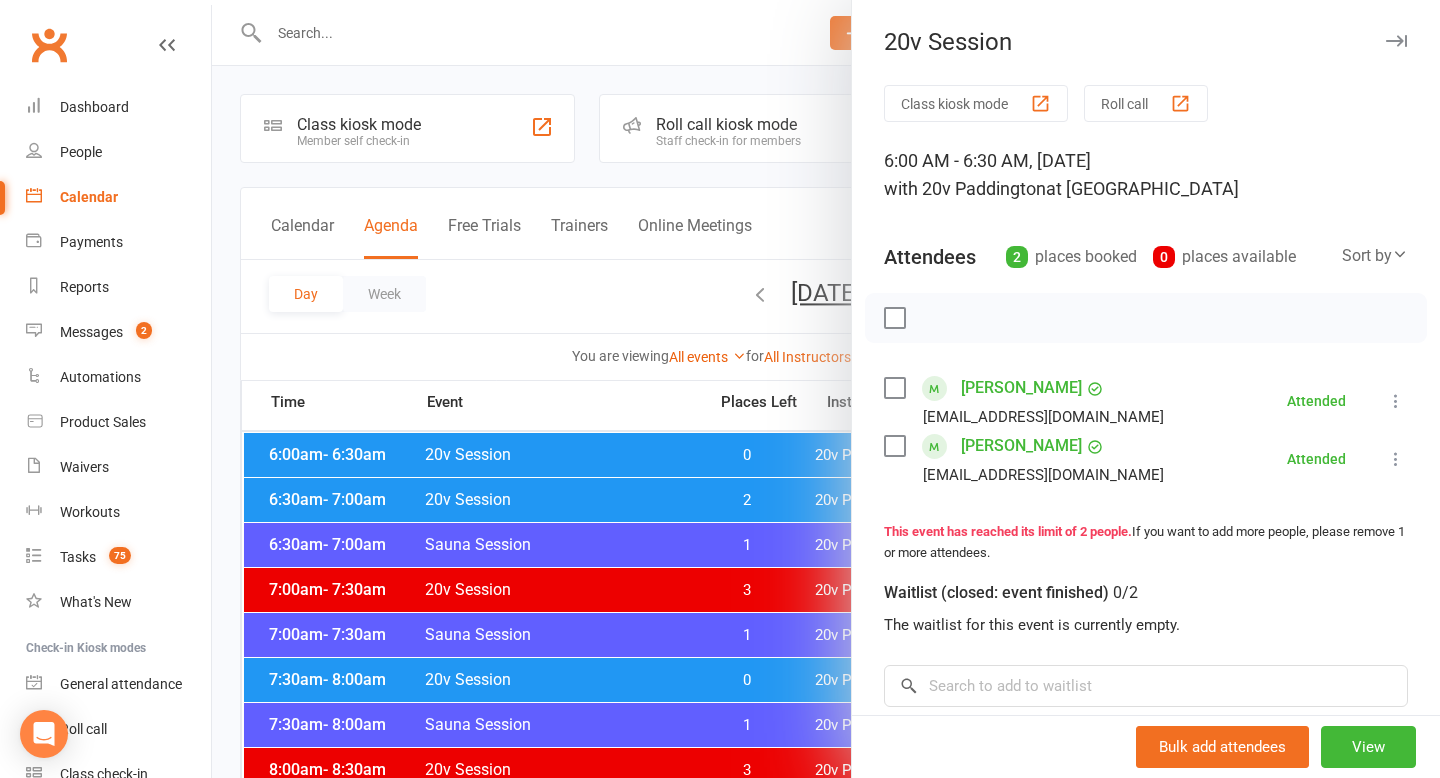 click at bounding box center [826, 389] 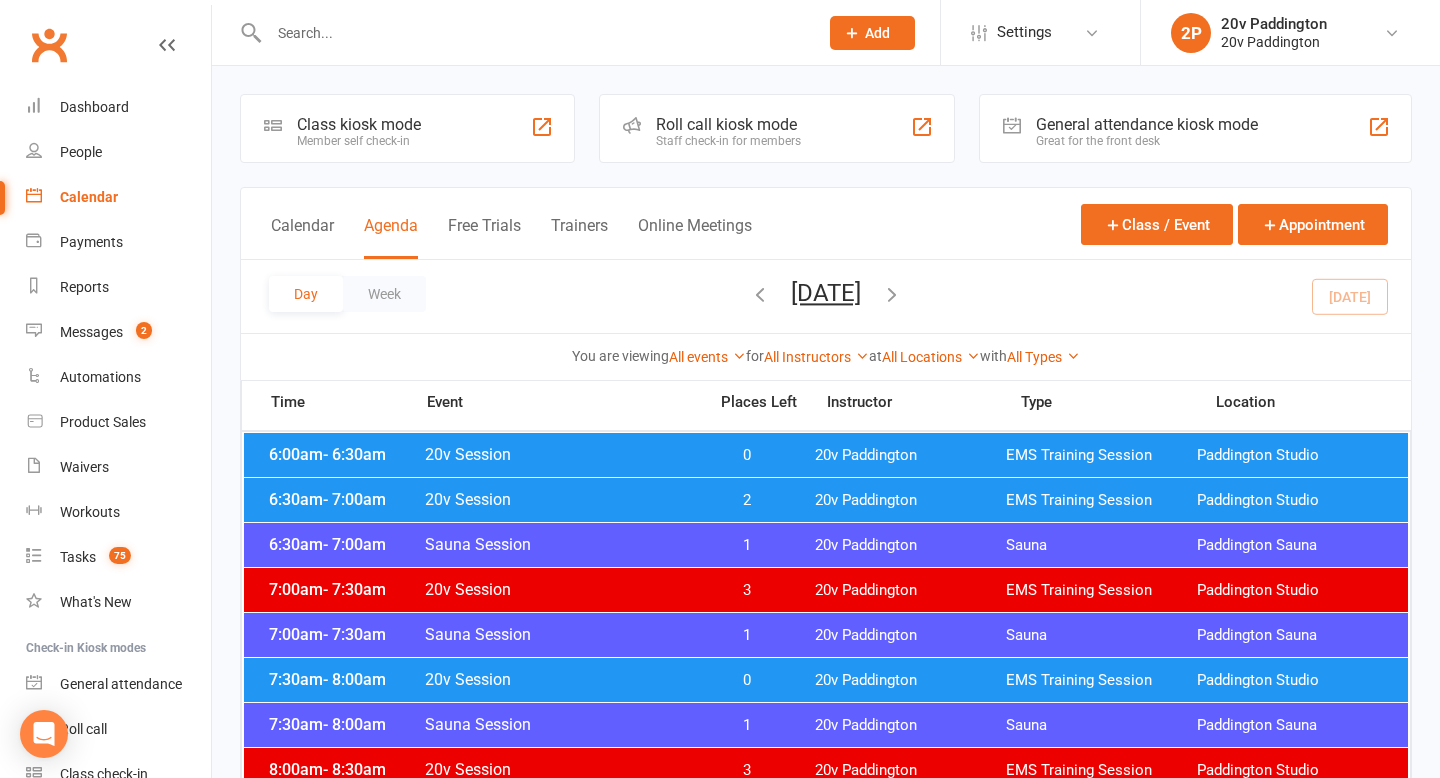 click on "6:30am  - 7:00am 20v Session 2 20v Paddington EMS Training Session [GEOGRAPHIC_DATA]" at bounding box center [826, 500] 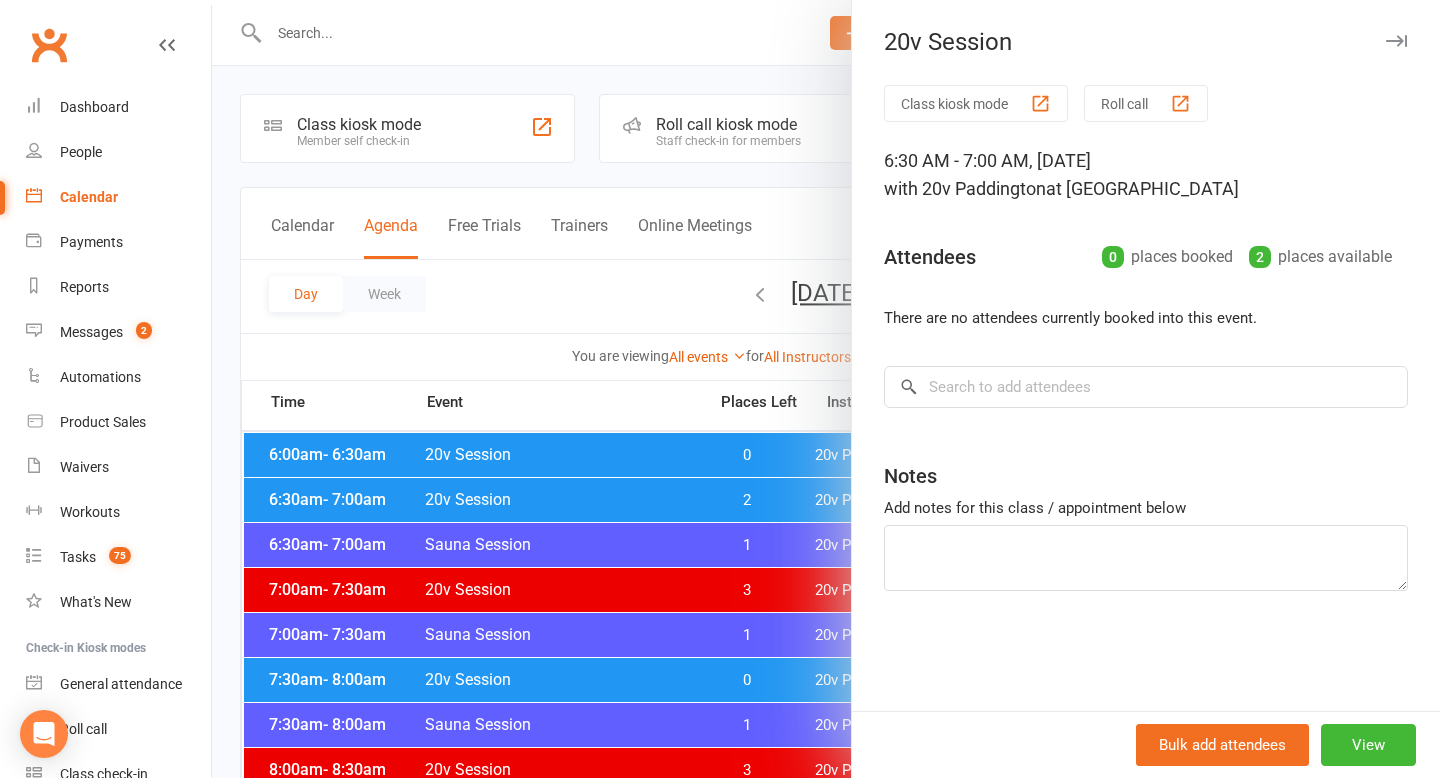 click at bounding box center [826, 389] 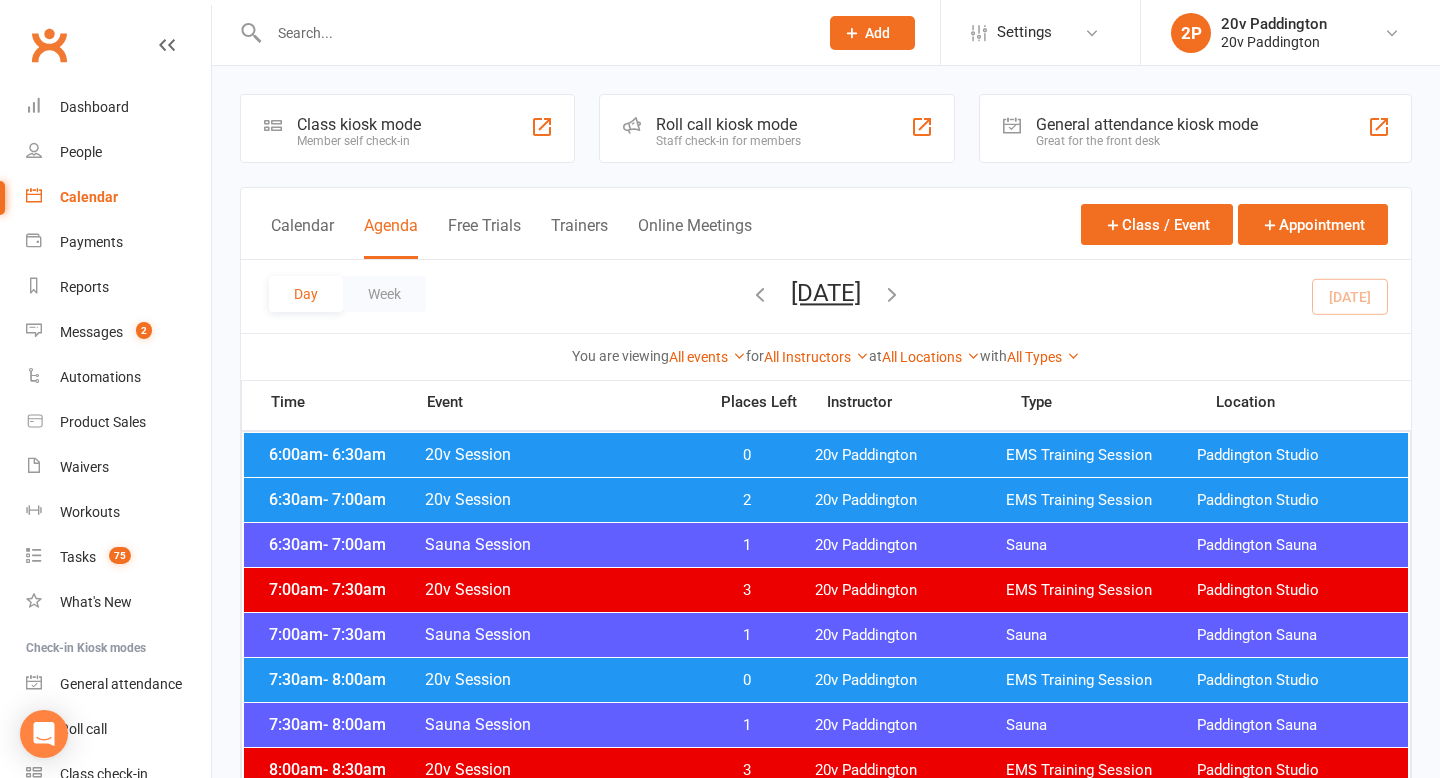 click on "2" at bounding box center [747, 500] 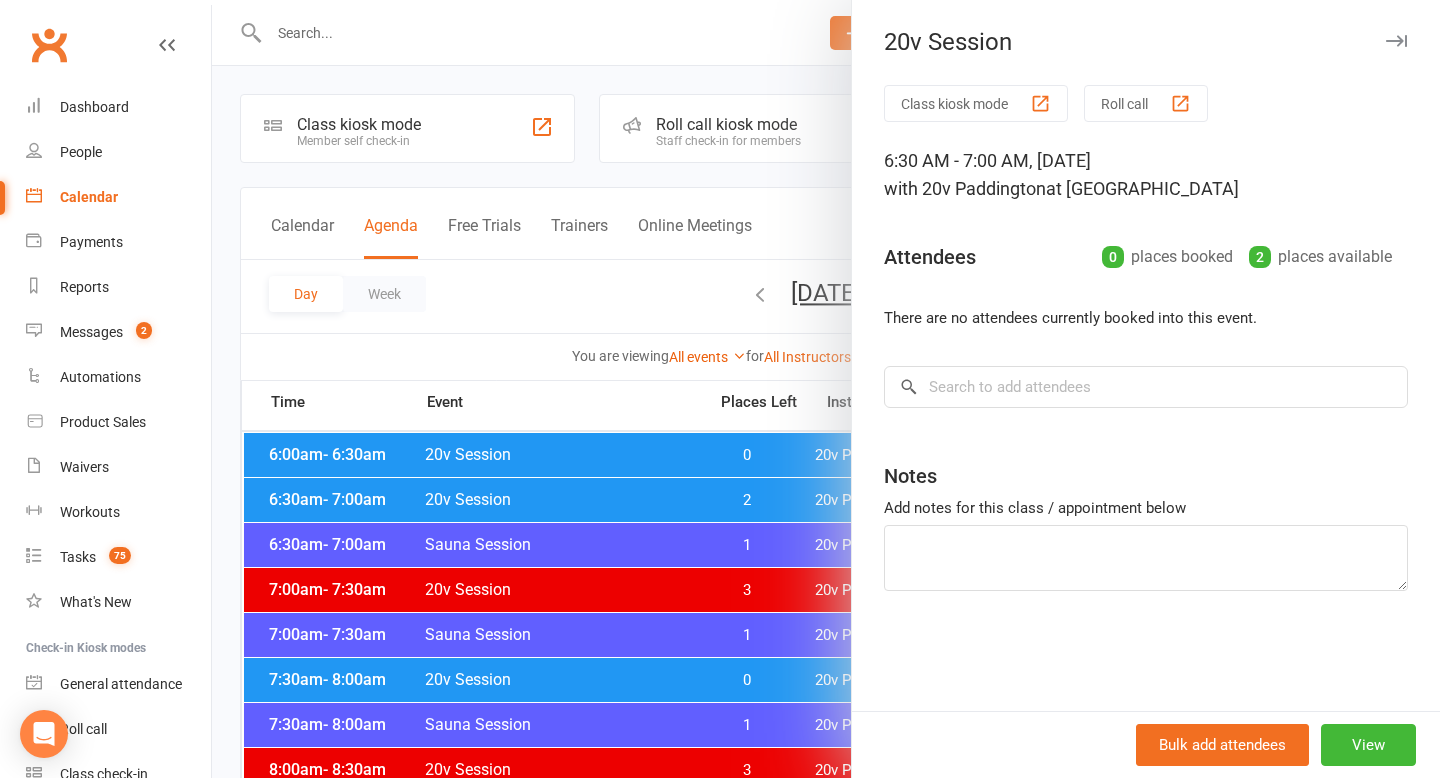click at bounding box center (826, 389) 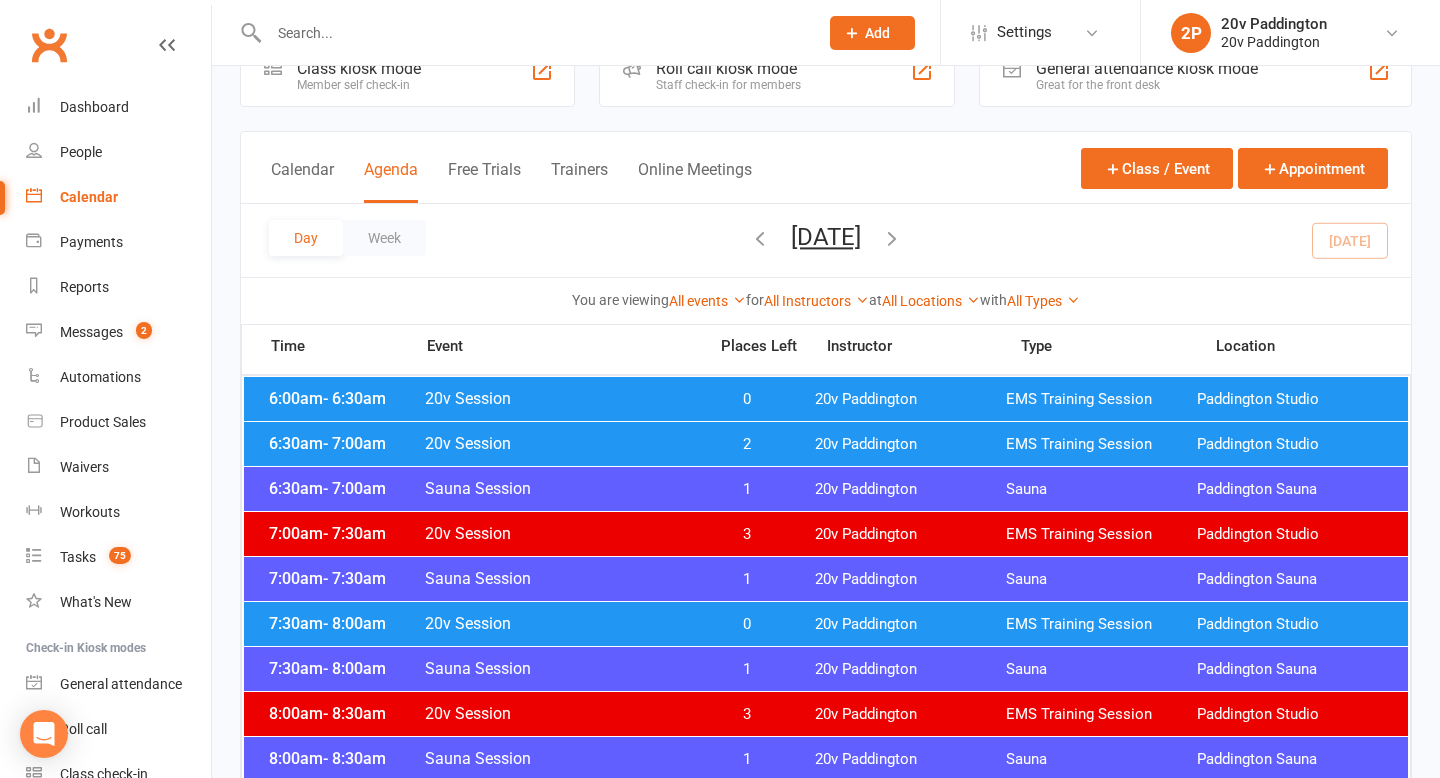 scroll, scrollTop: 170, scrollLeft: 0, axis: vertical 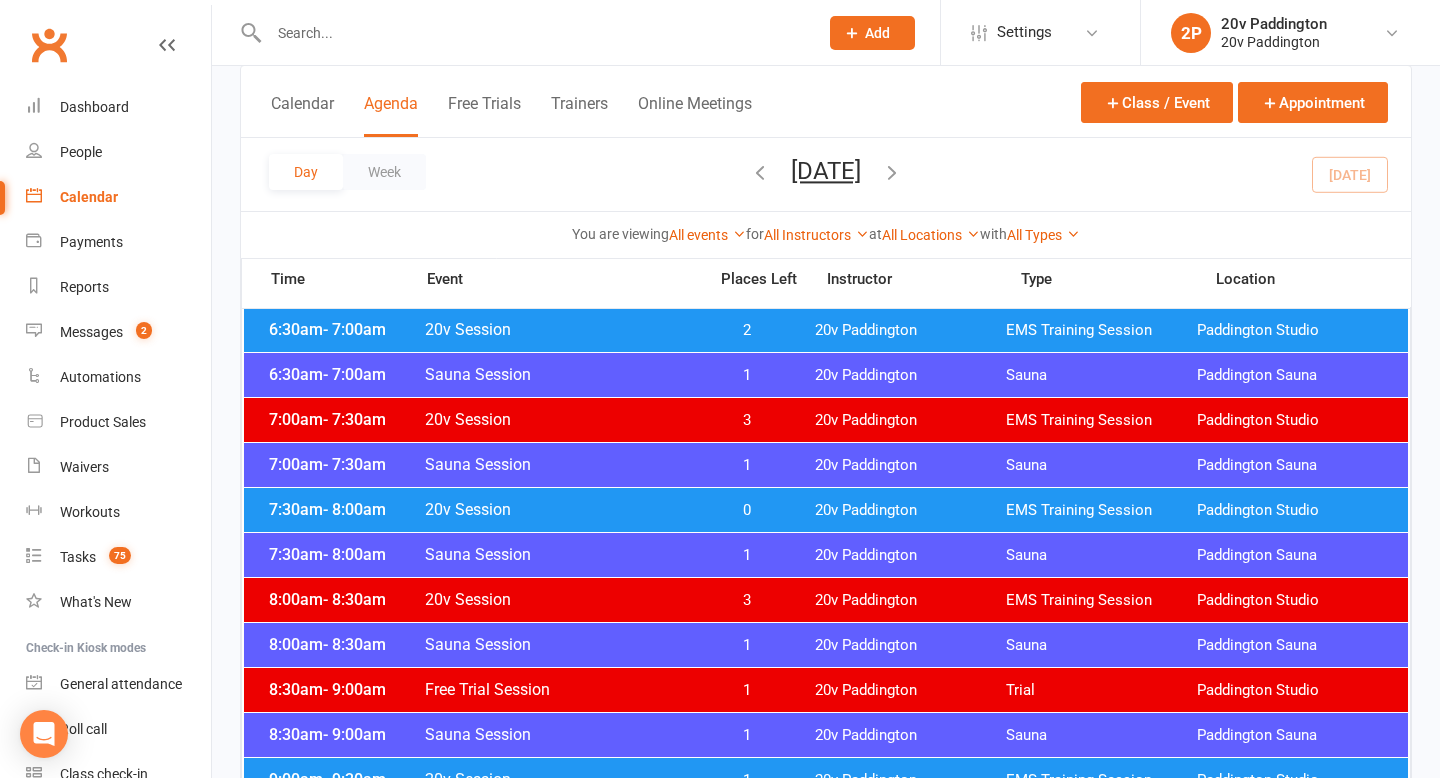 click on "0" at bounding box center [747, 510] 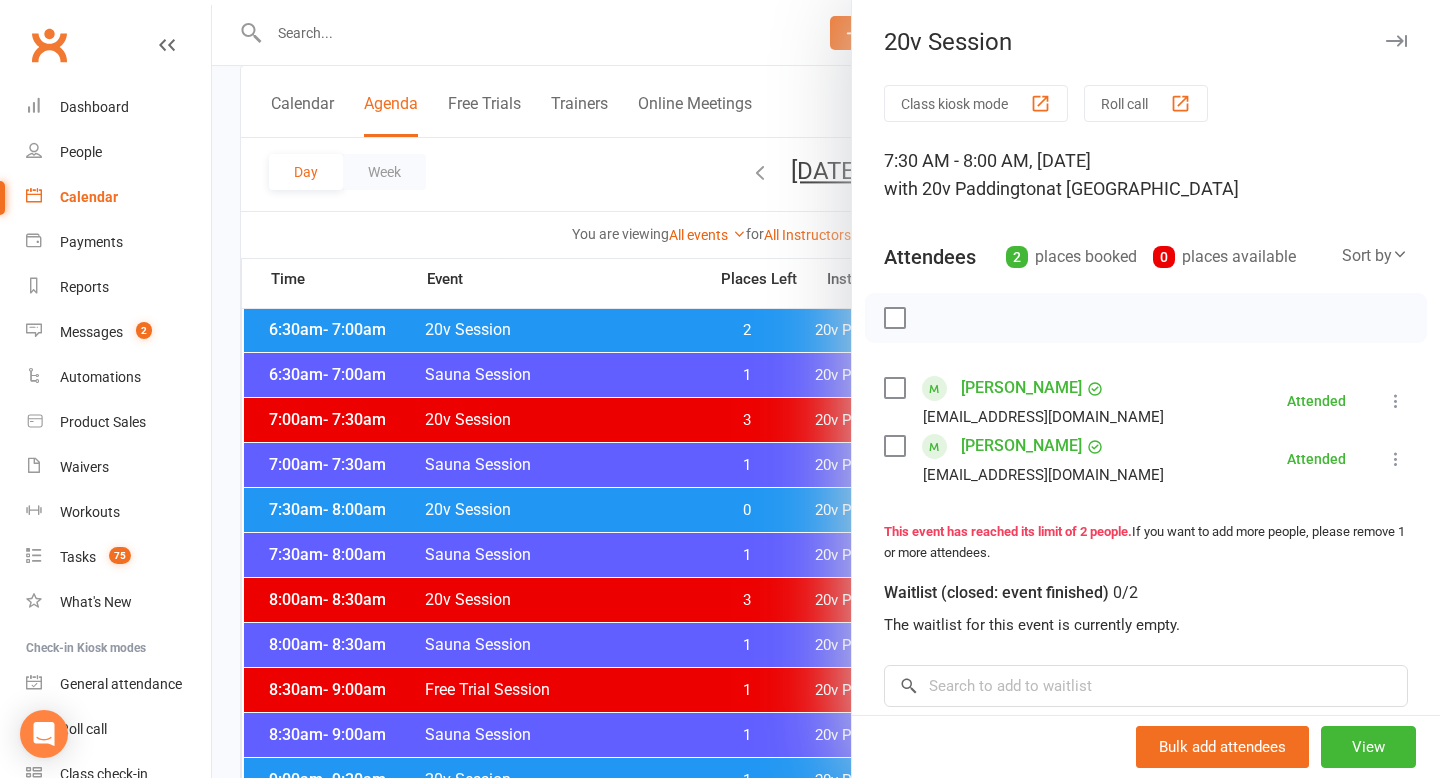 click at bounding box center (826, 389) 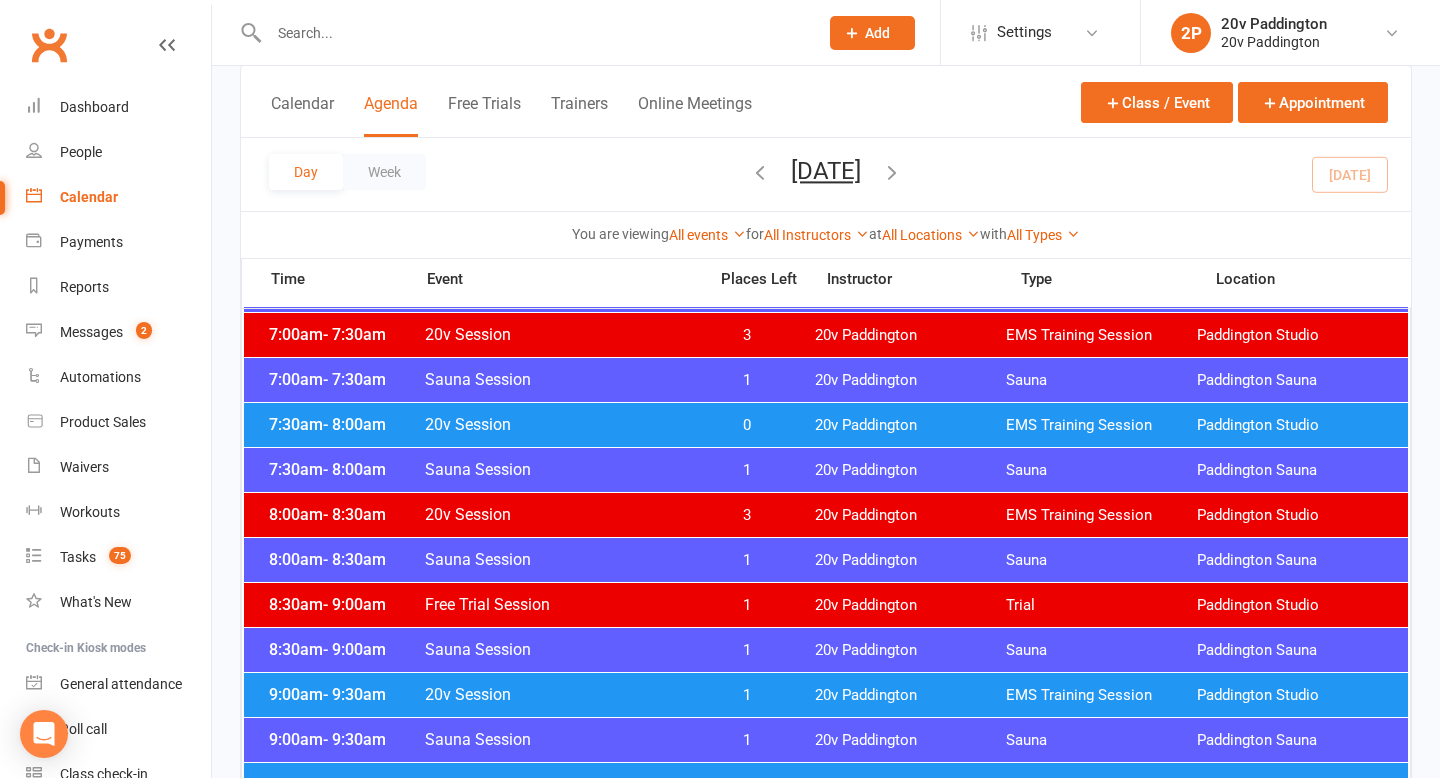 scroll, scrollTop: 383, scrollLeft: 0, axis: vertical 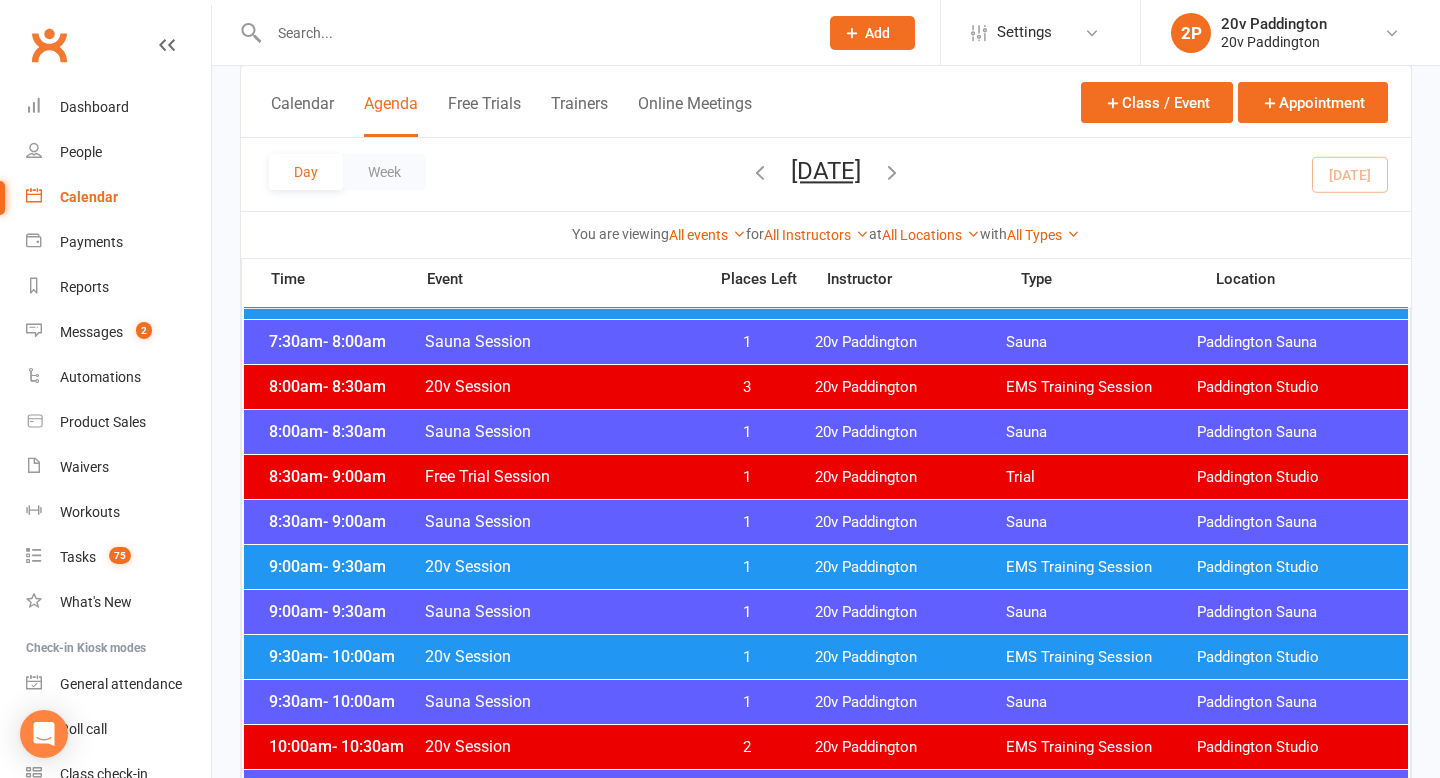 click on "9:00am  - 9:30am 20v Session 1 20v Paddington EMS Training Session [GEOGRAPHIC_DATA]" at bounding box center [826, 567] 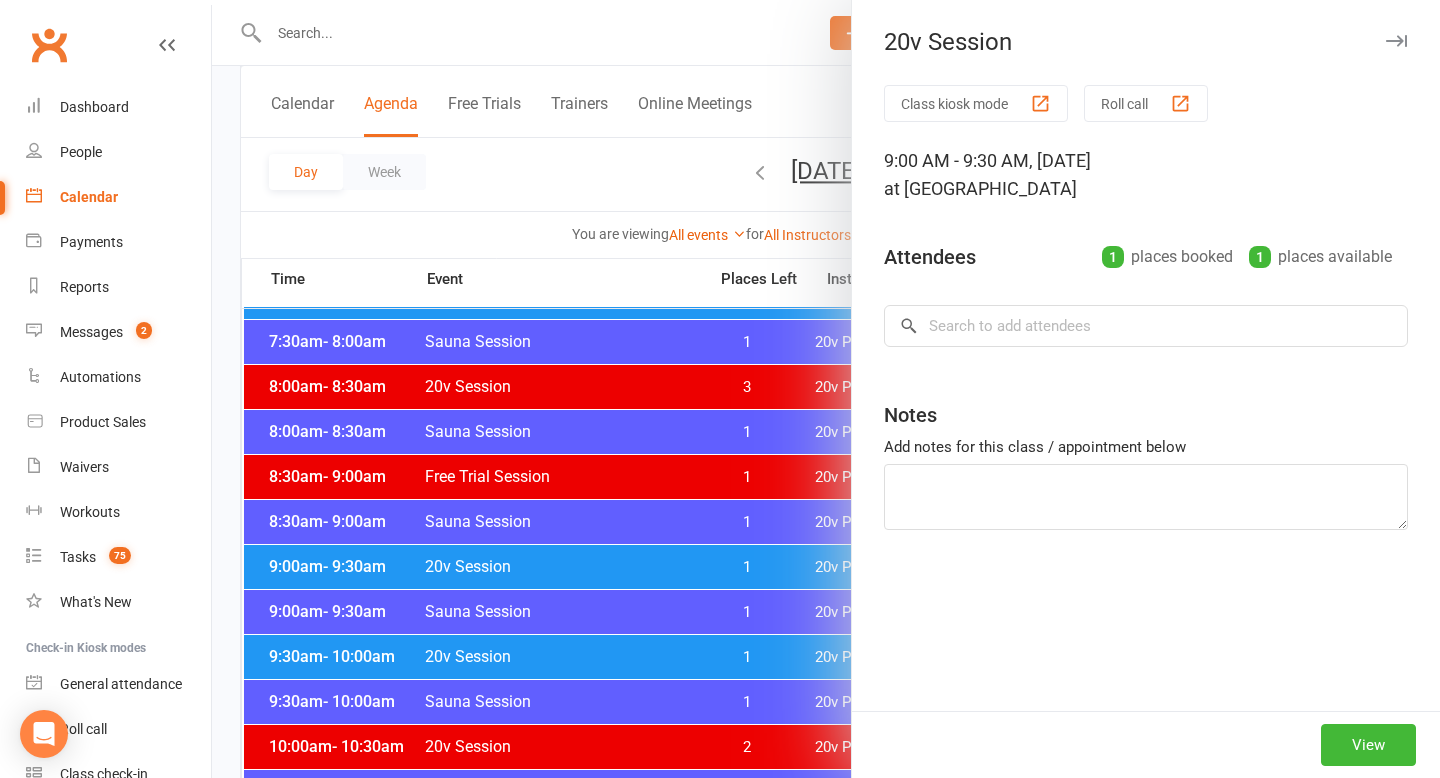 click at bounding box center [826, 389] 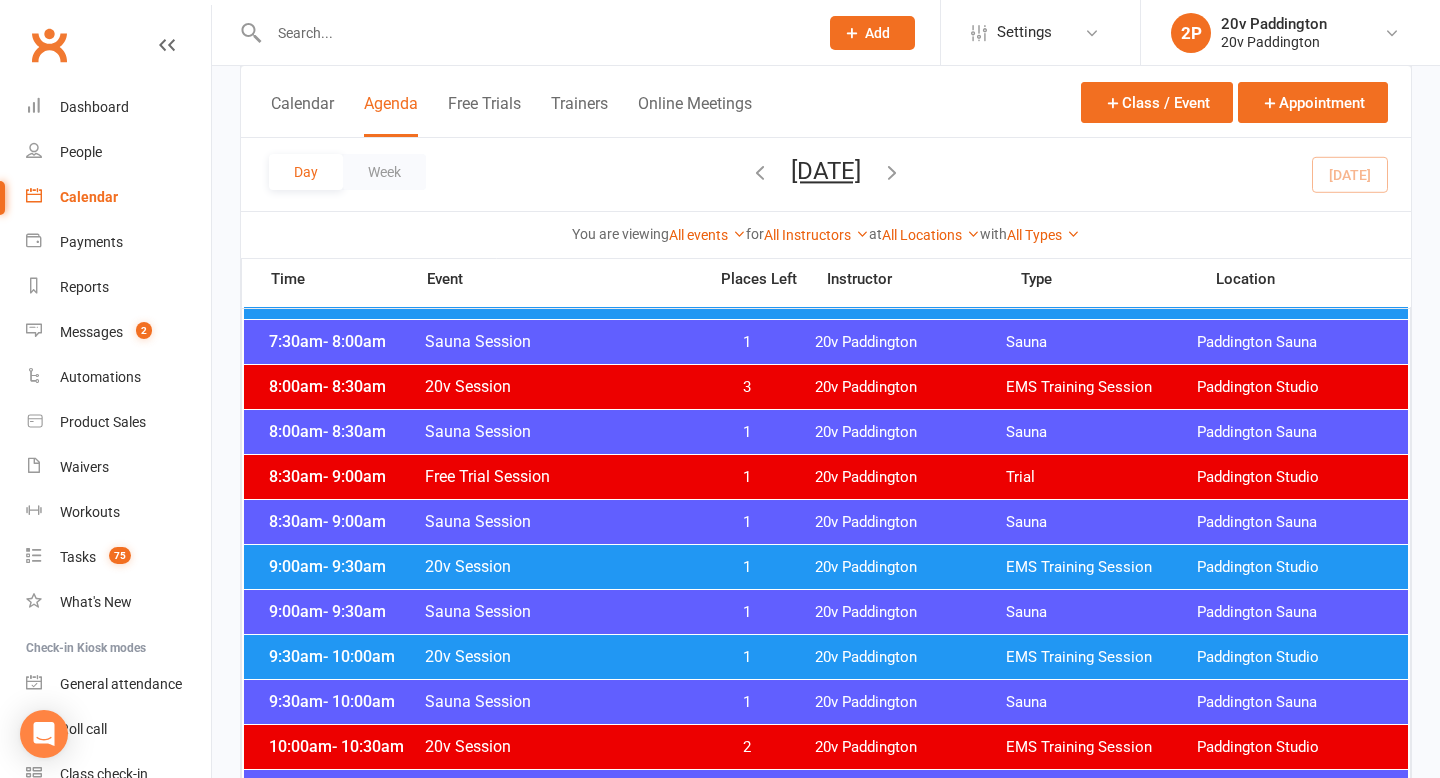 click on "1" at bounding box center [747, 567] 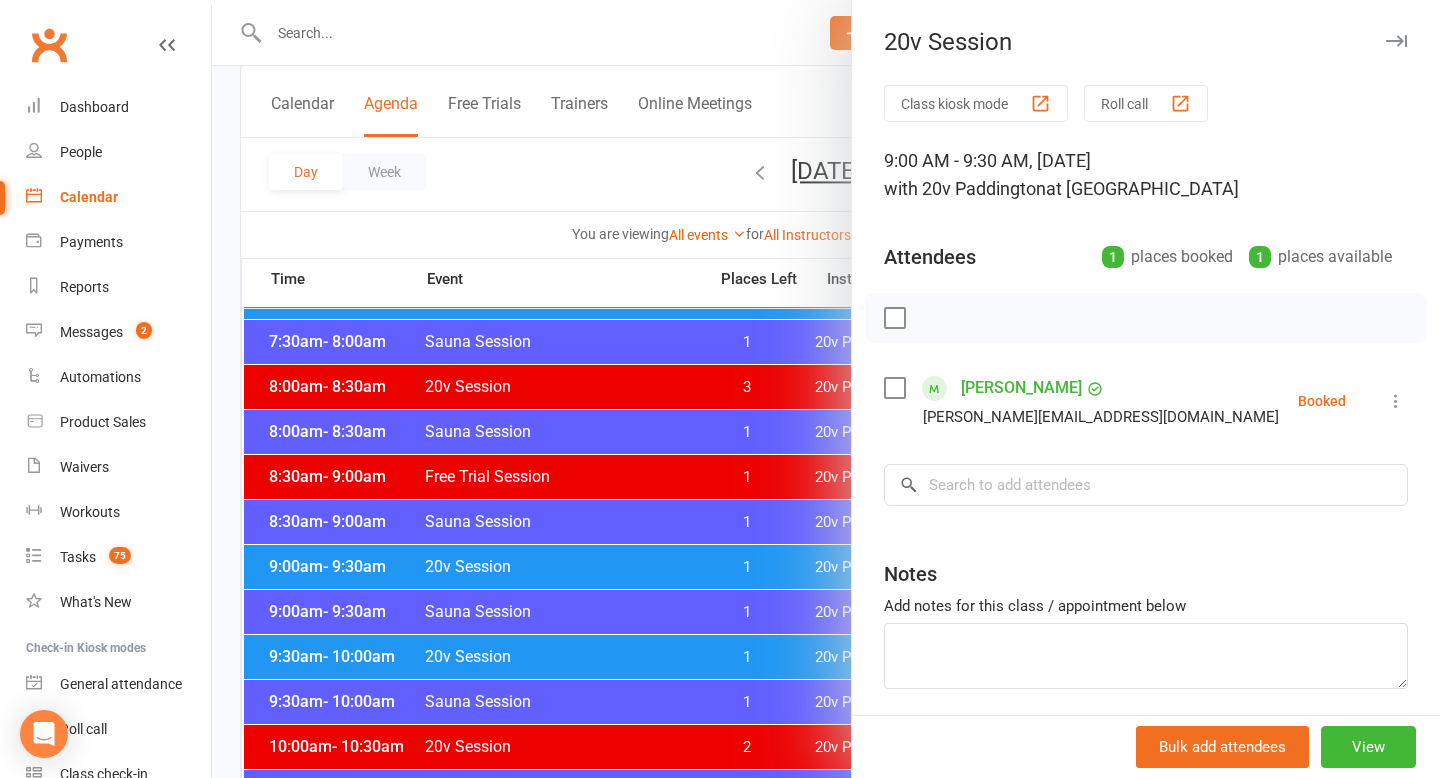 click at bounding box center [826, 389] 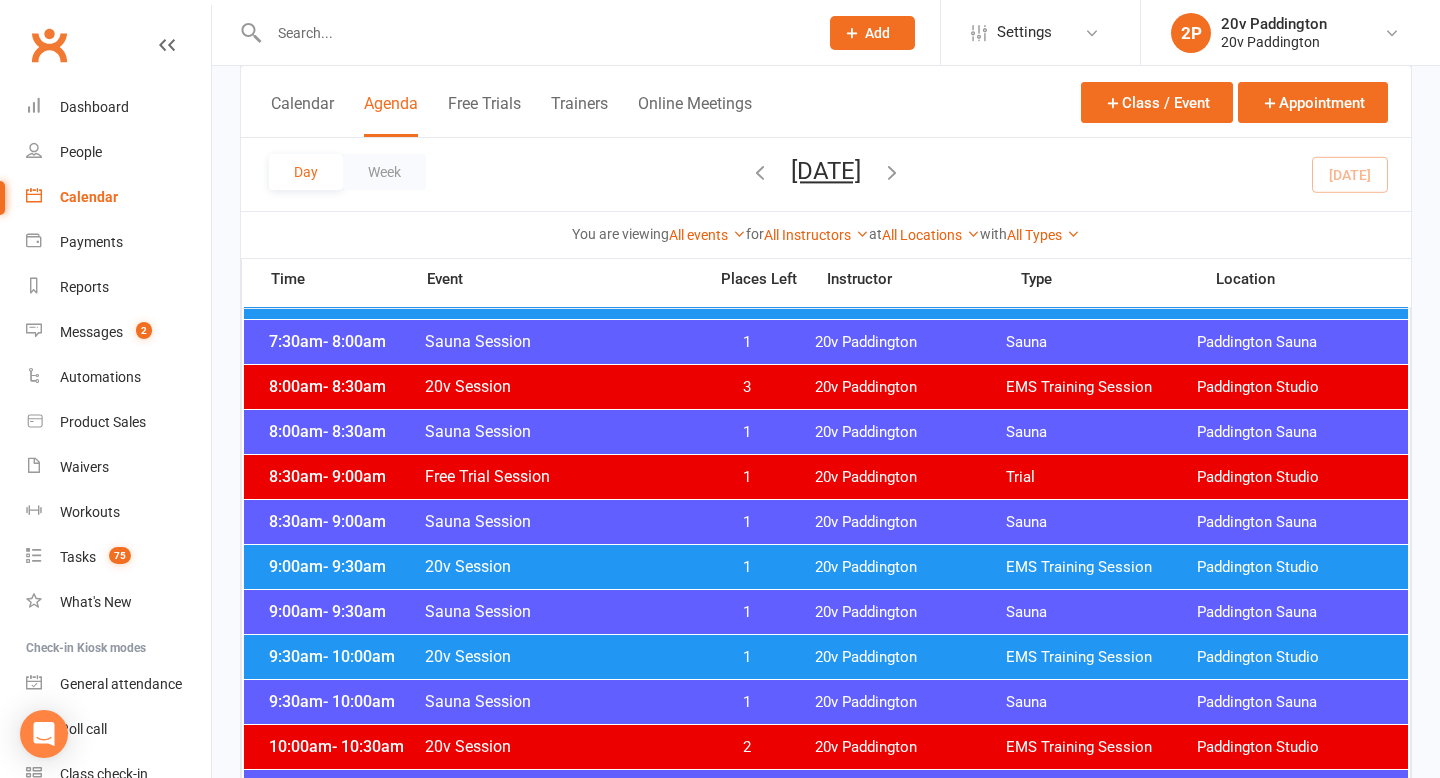 click on "20v Session" at bounding box center (559, 656) 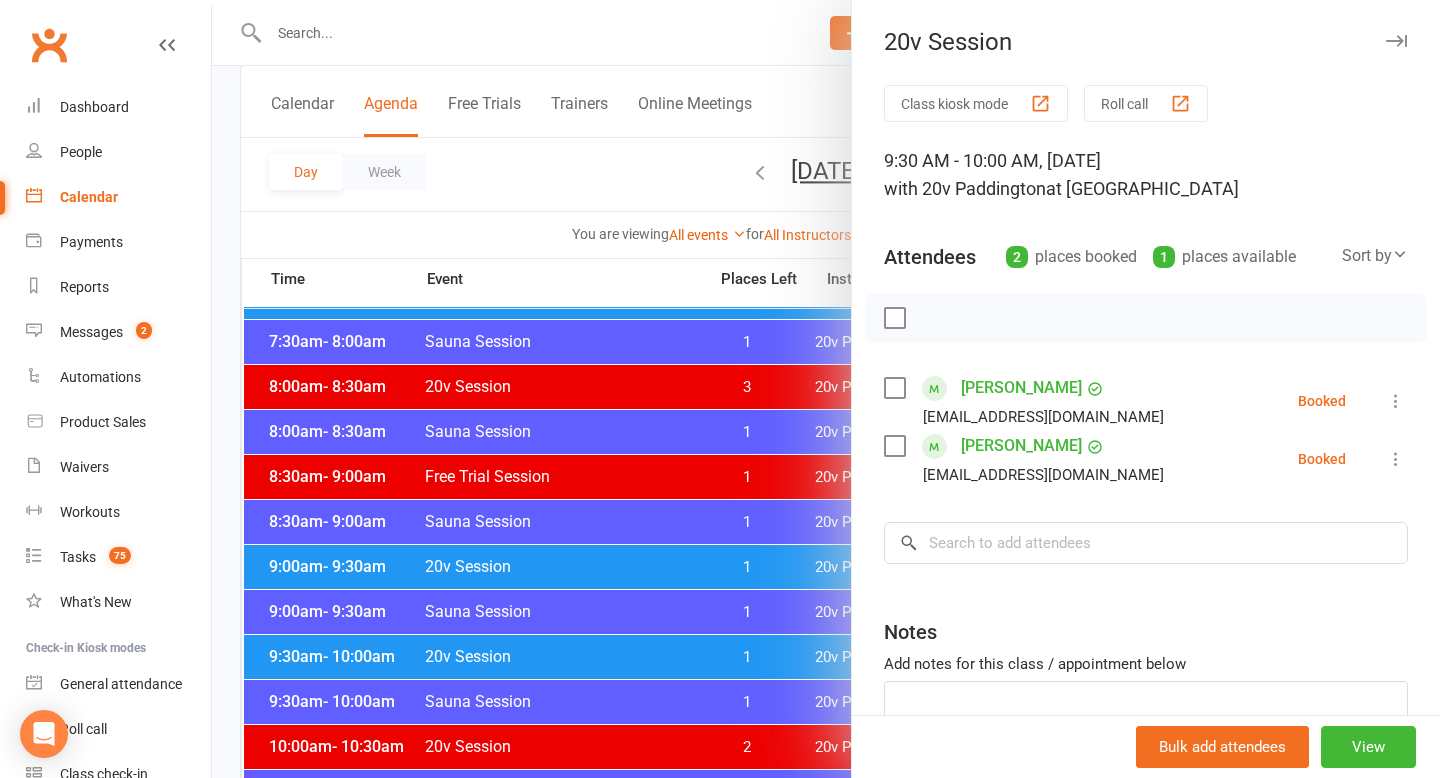 click at bounding box center (826, 389) 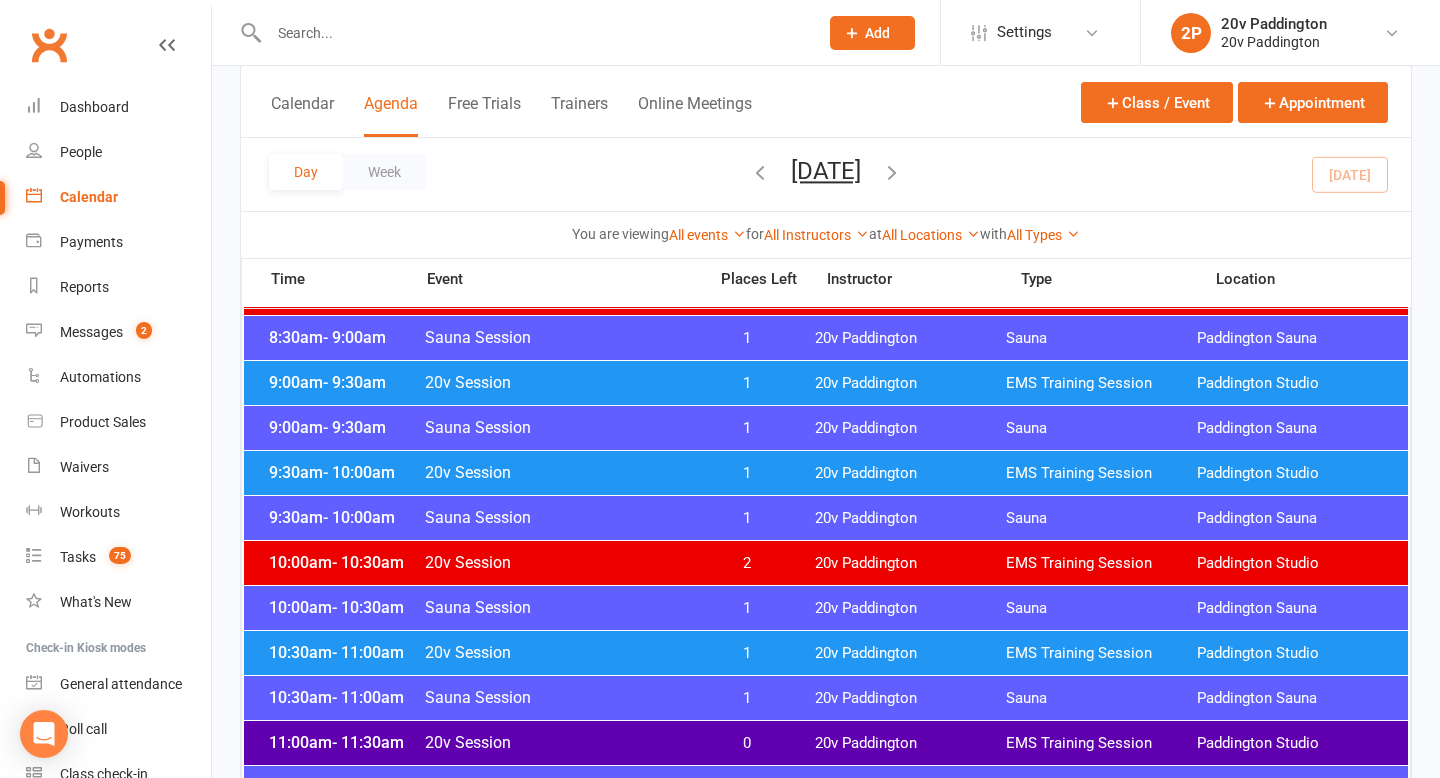 scroll, scrollTop: 585, scrollLeft: 0, axis: vertical 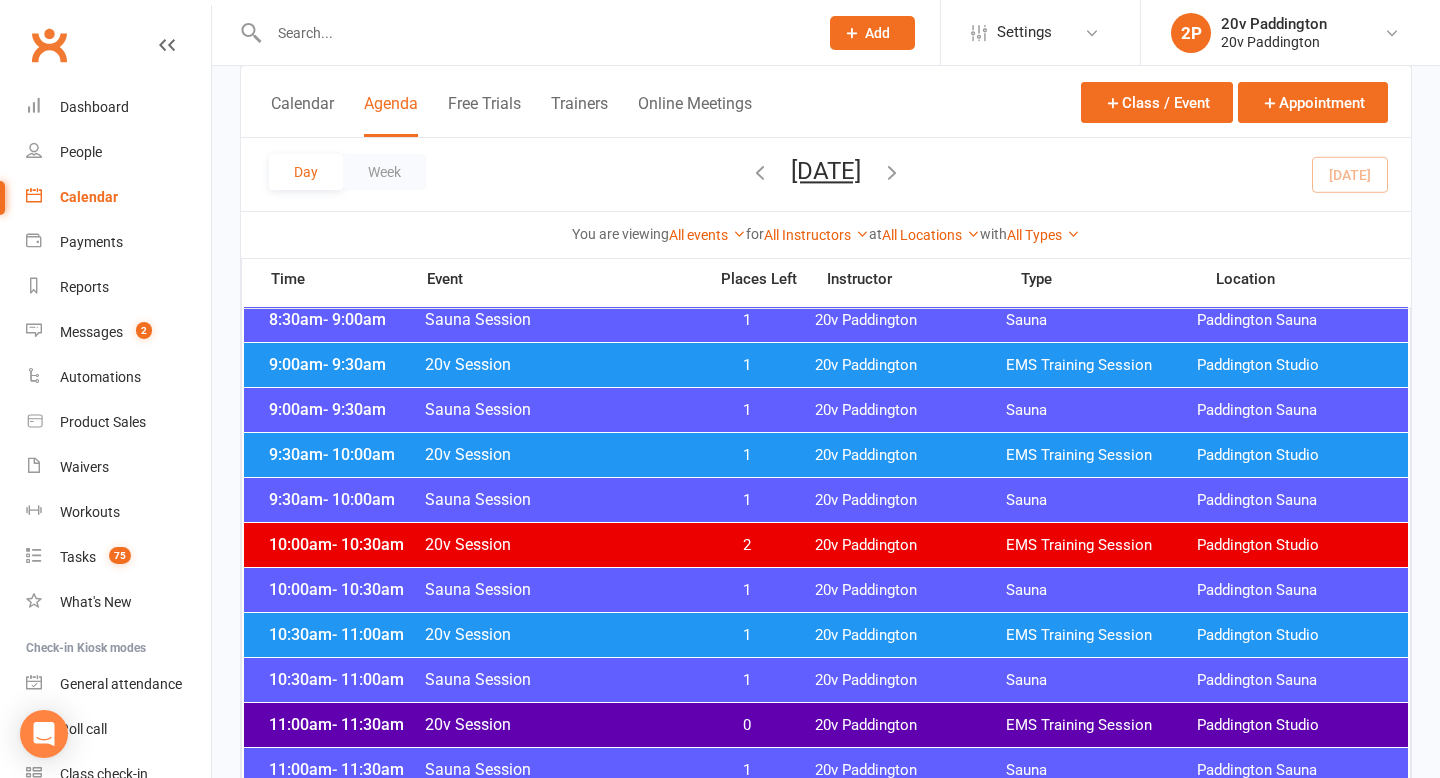 click on "1" at bounding box center [747, 635] 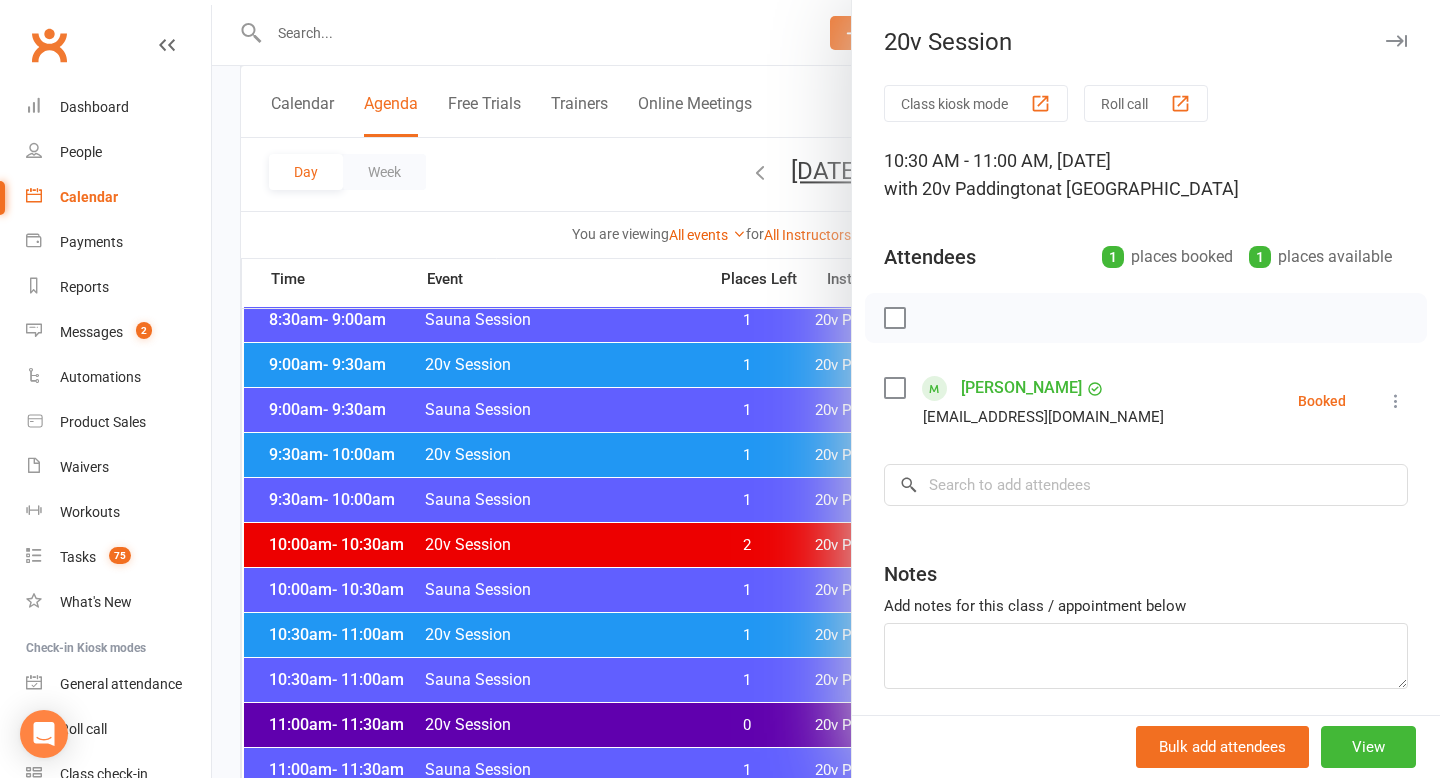 click at bounding box center (826, 389) 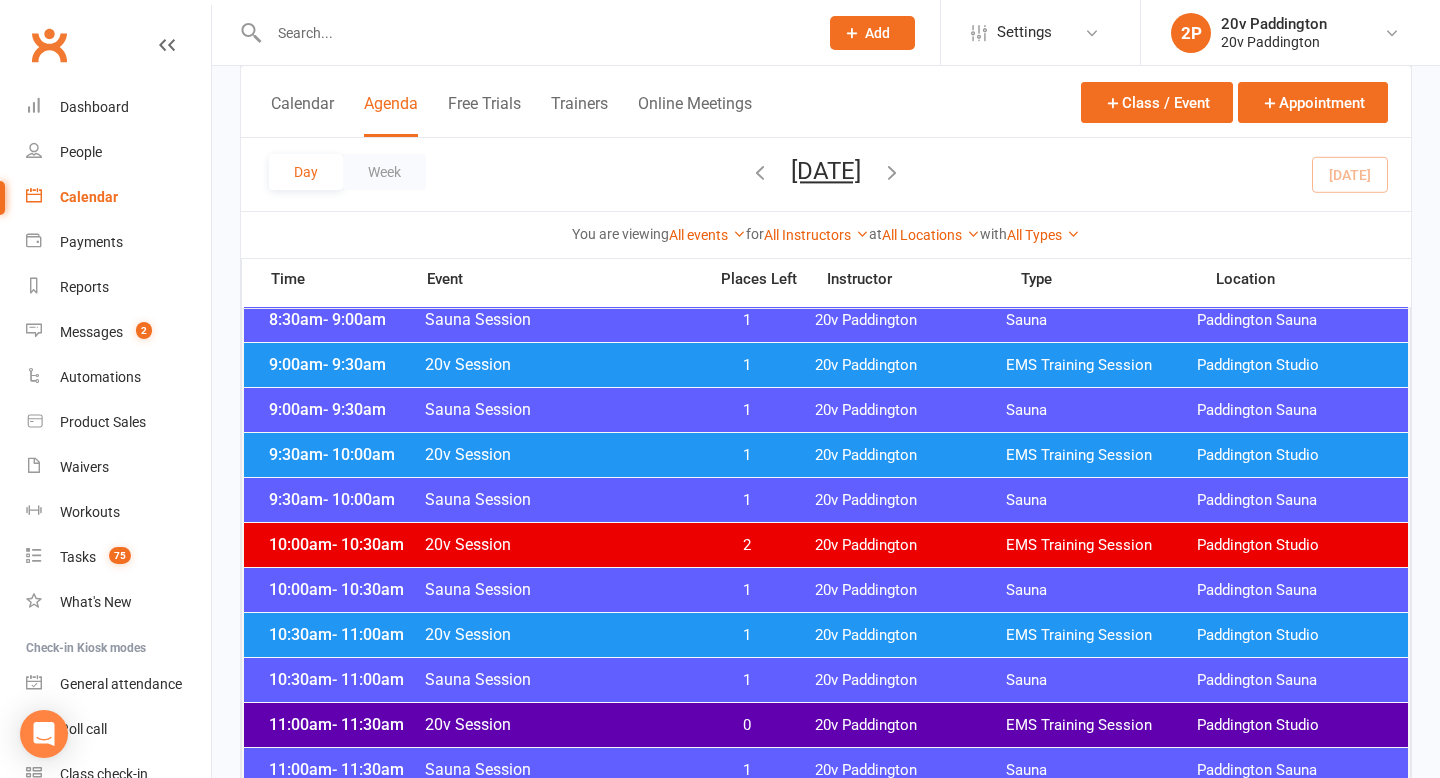 click at bounding box center [826, 938] 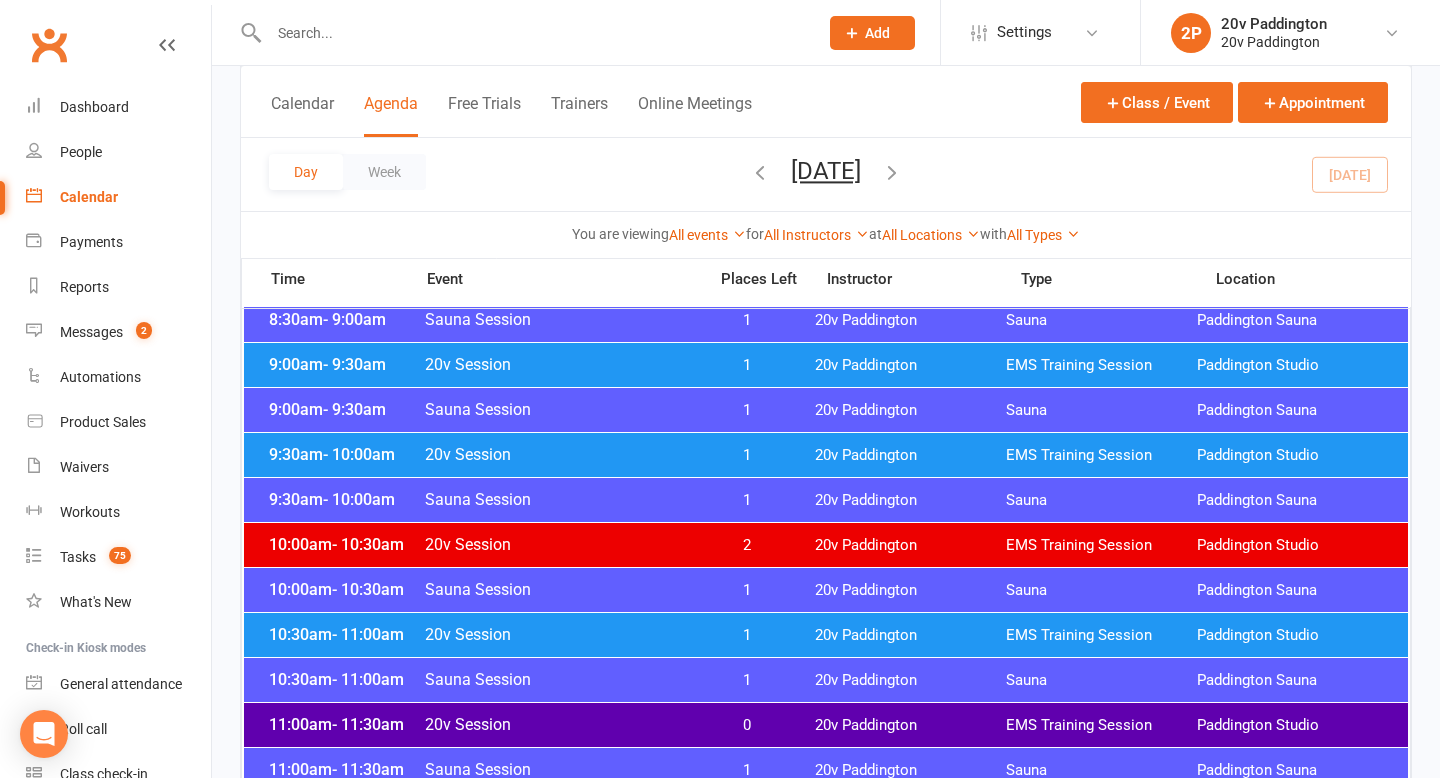 click on "11:00am  - 11:30am 20v Session 0 20v Paddington EMS Training Session [GEOGRAPHIC_DATA]" at bounding box center (826, 725) 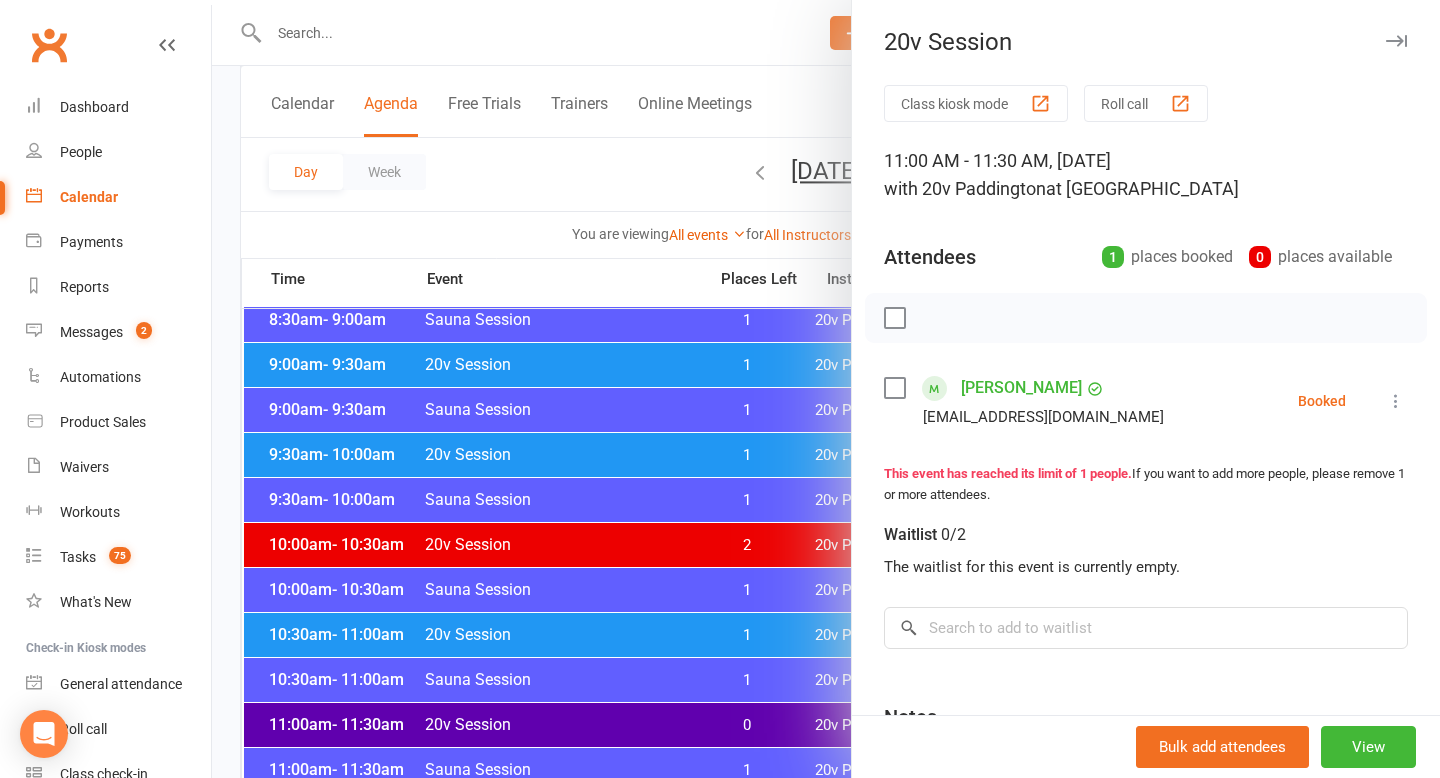 click at bounding box center [826, 389] 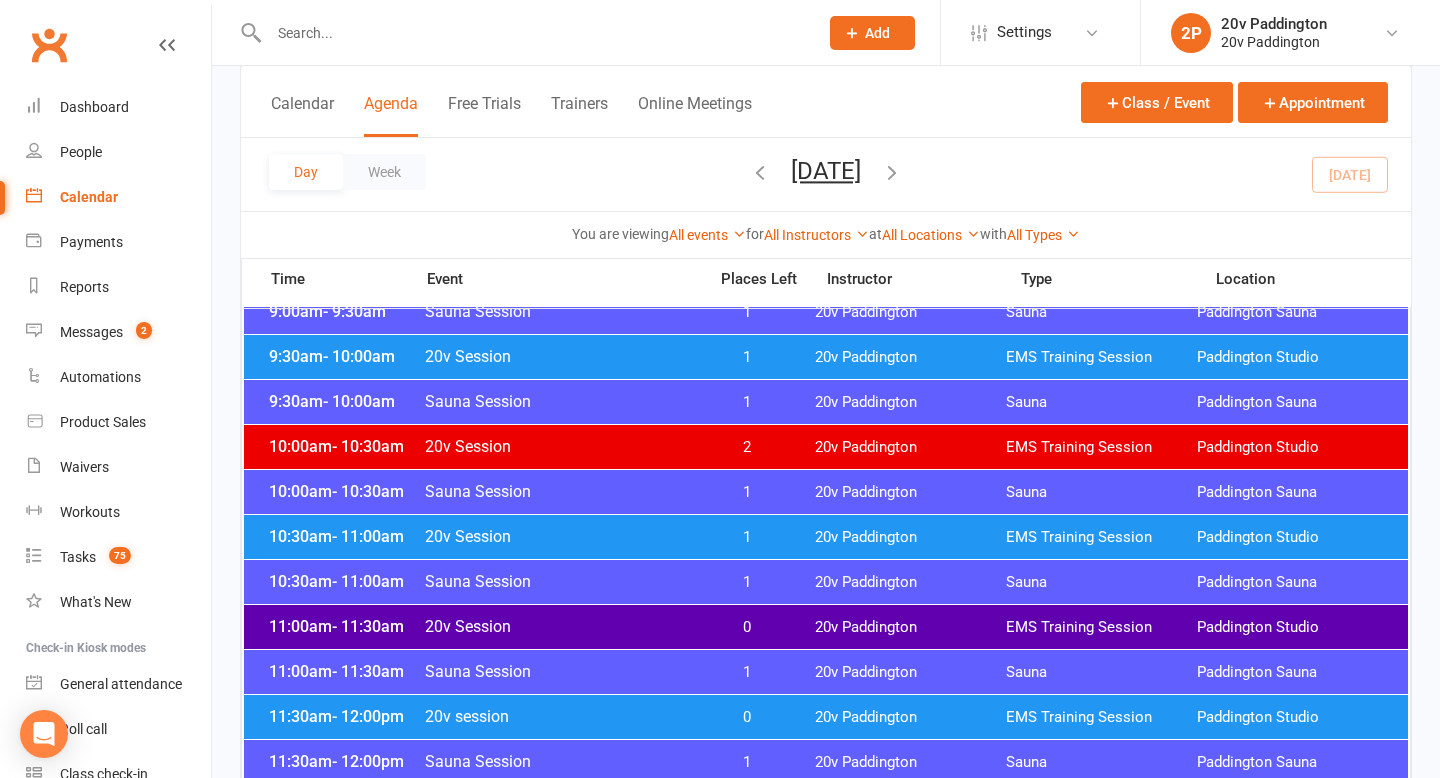 scroll, scrollTop: 736, scrollLeft: 0, axis: vertical 